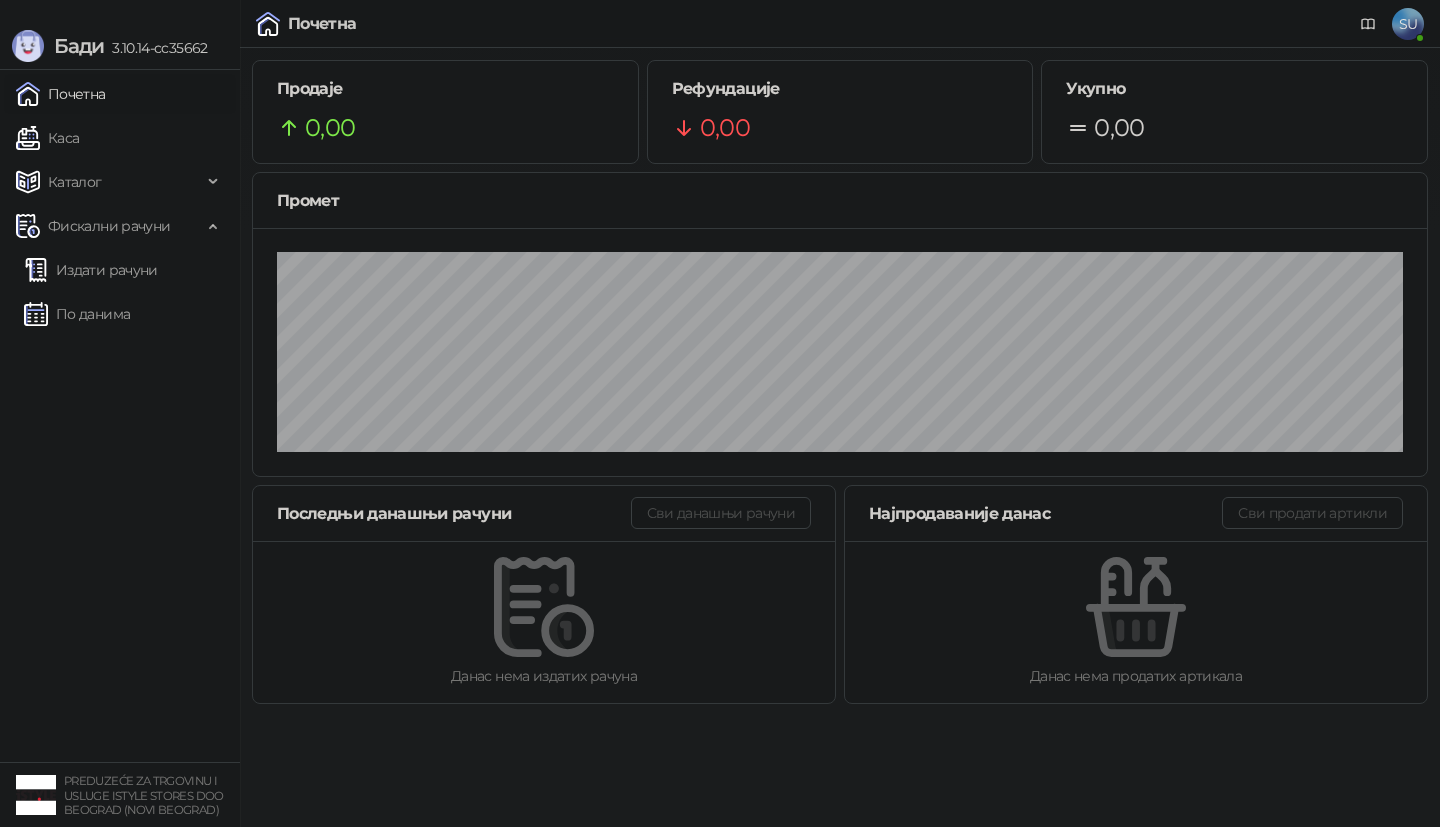 scroll, scrollTop: 0, scrollLeft: 0, axis: both 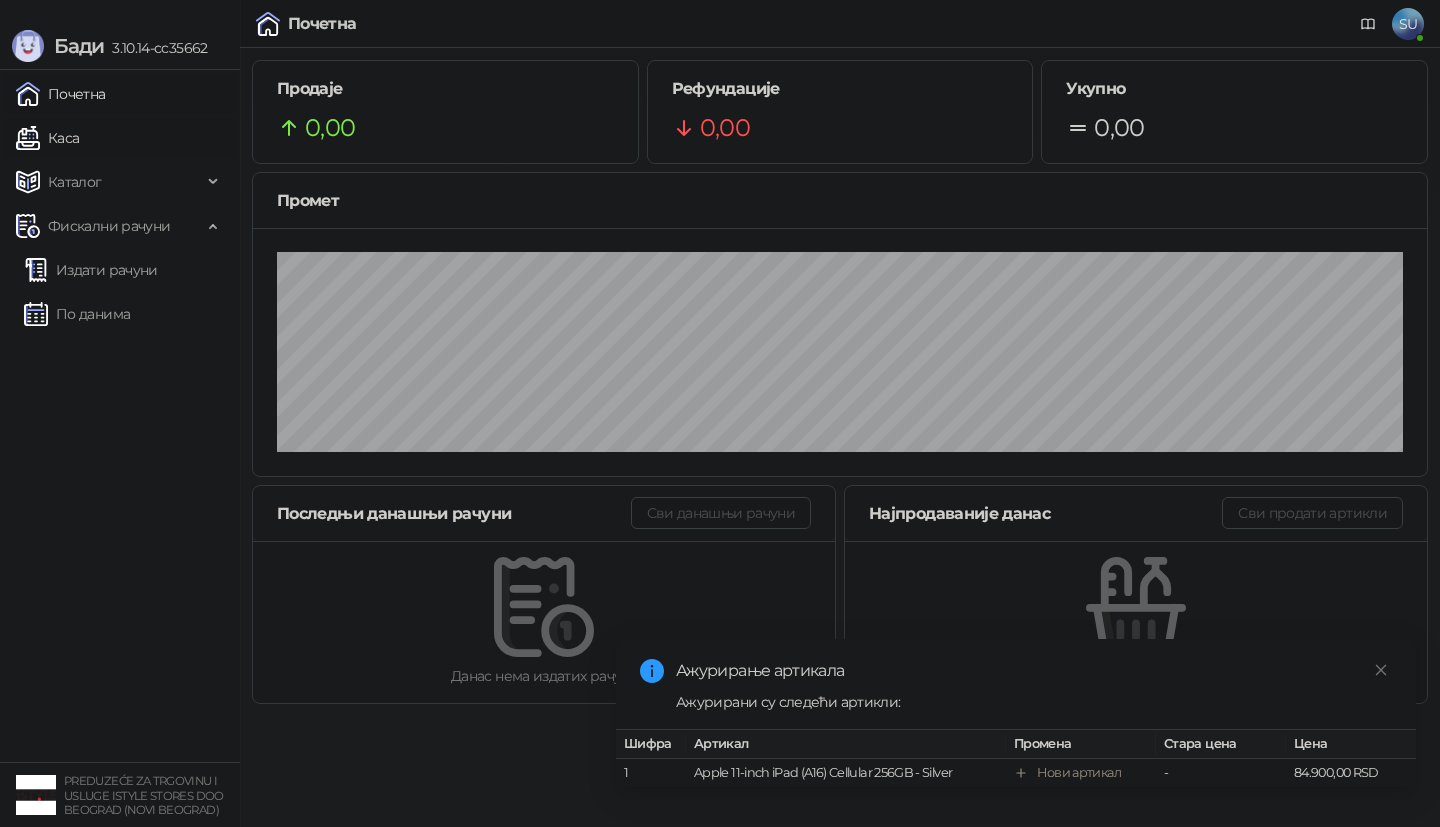 click on "Каса" at bounding box center (47, 138) 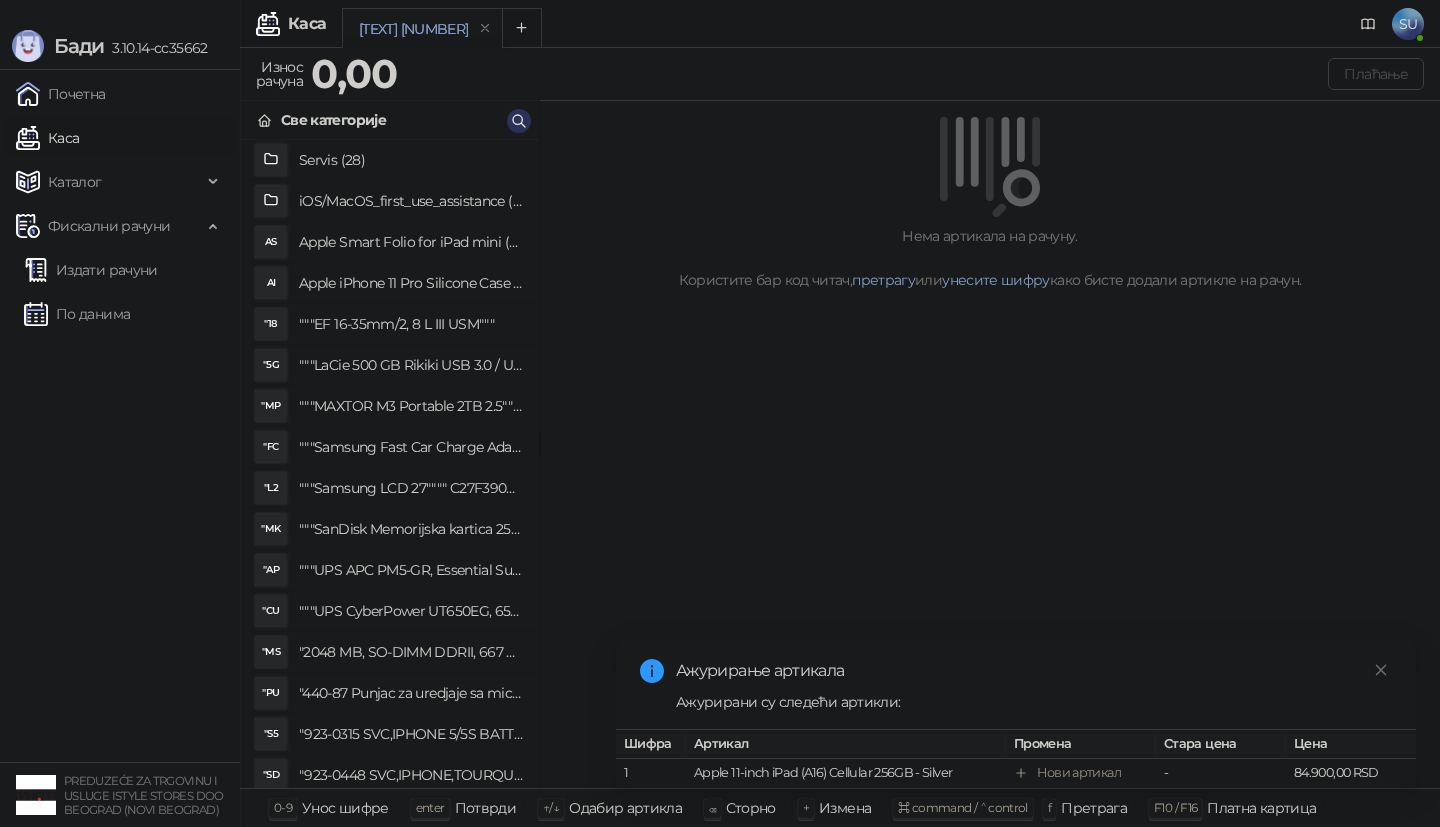 click at bounding box center (519, 120) 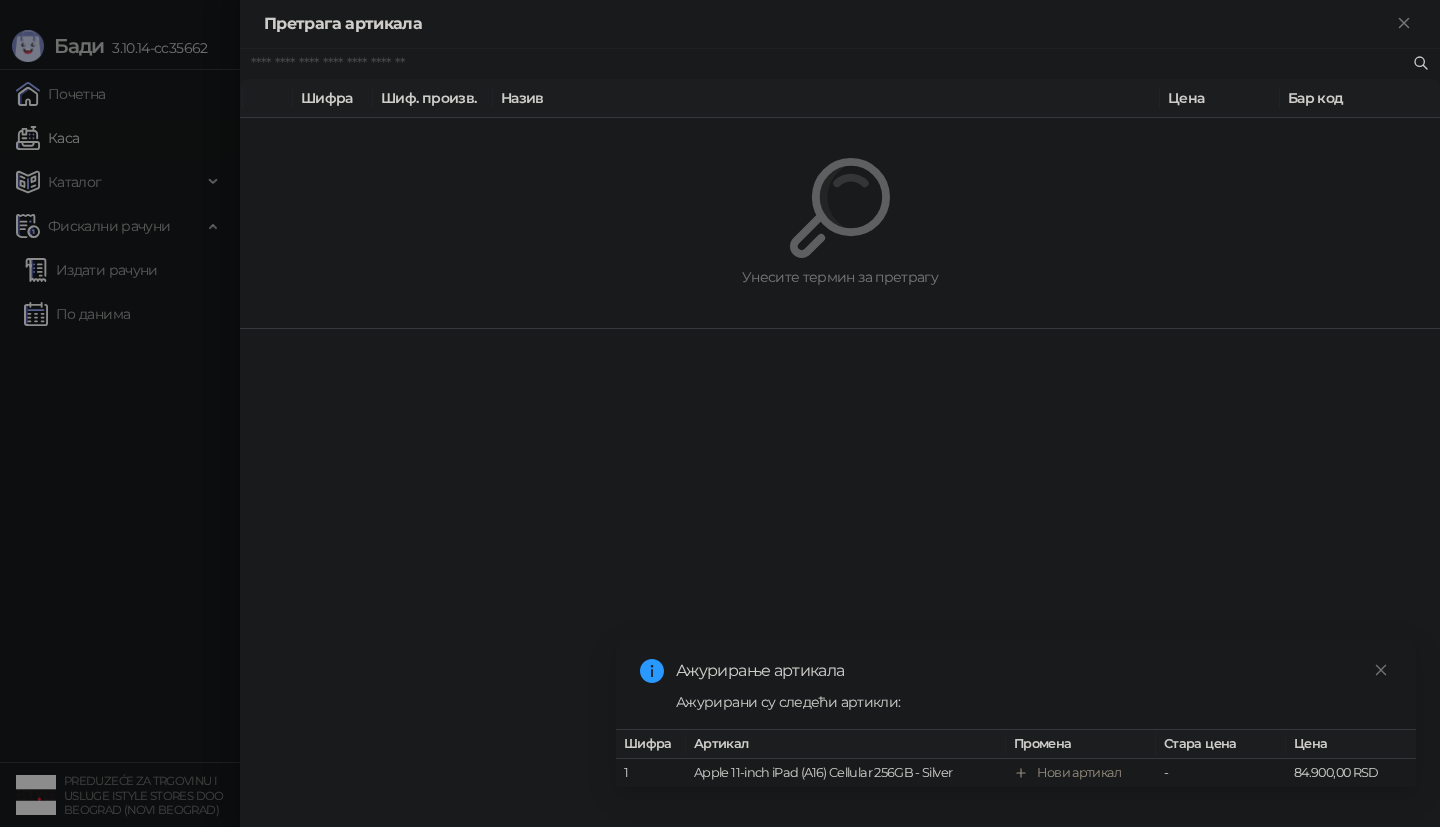 paste on "*********" 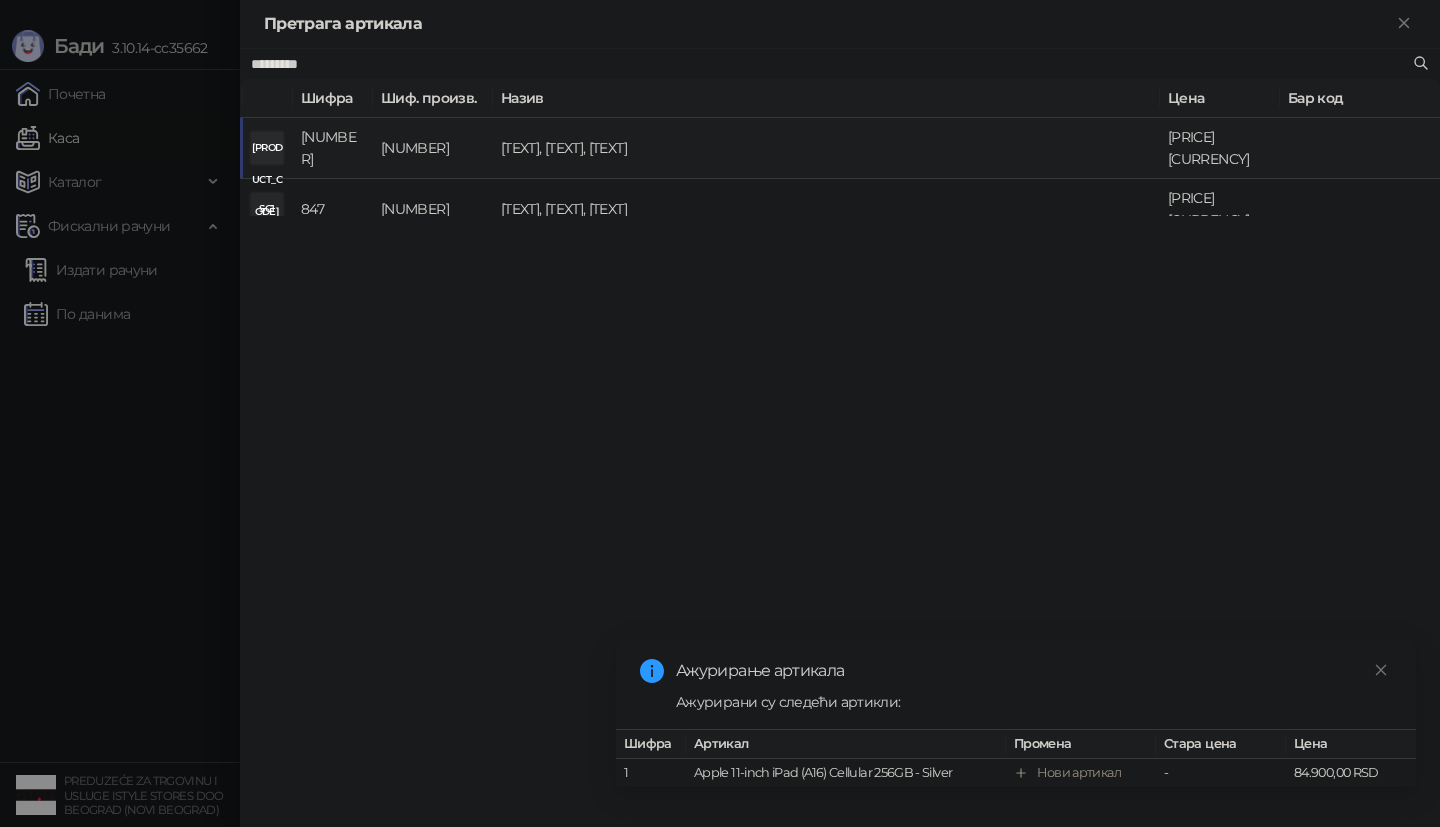 type on "*********" 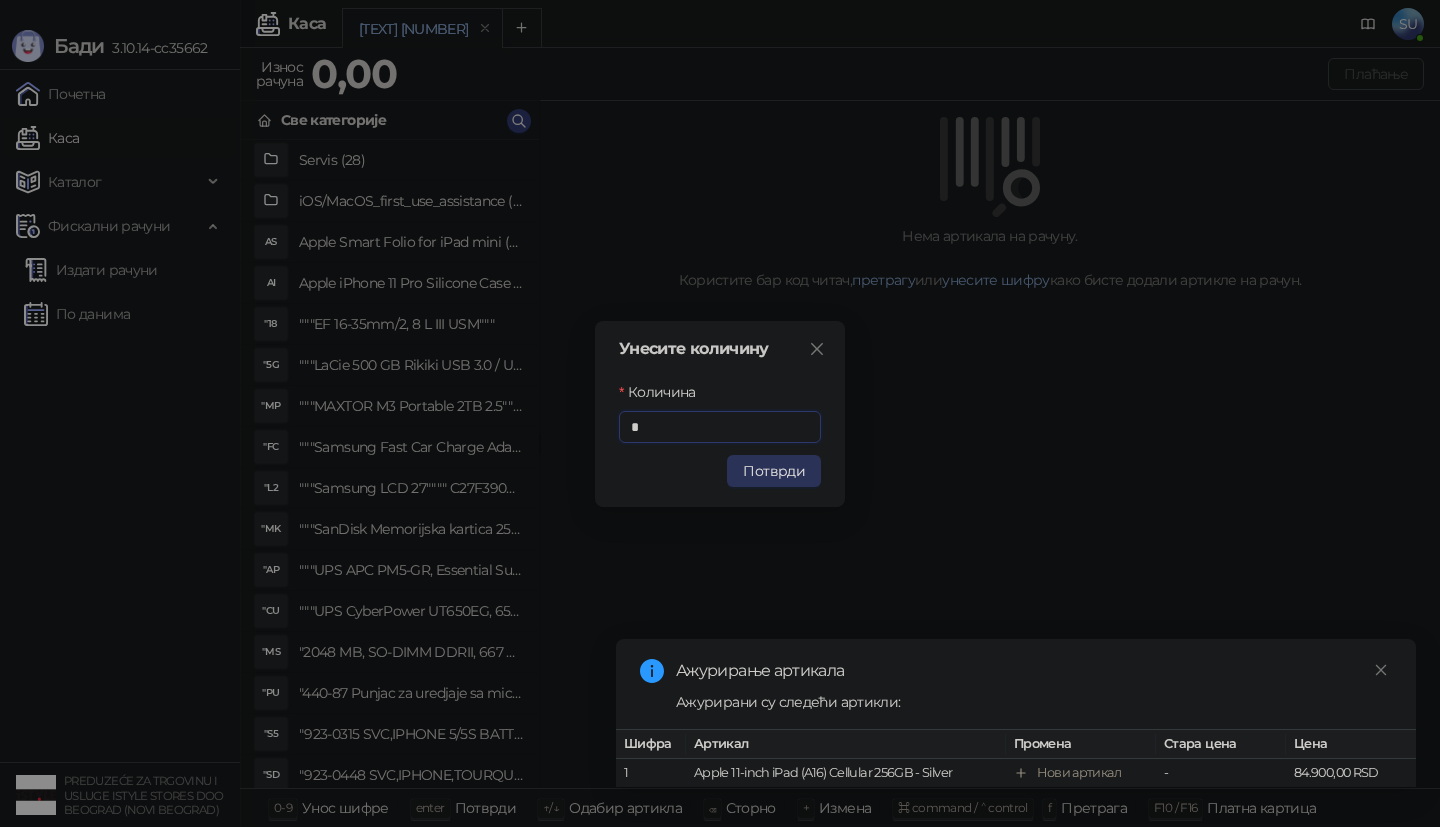 click on "Потврди" at bounding box center [774, 471] 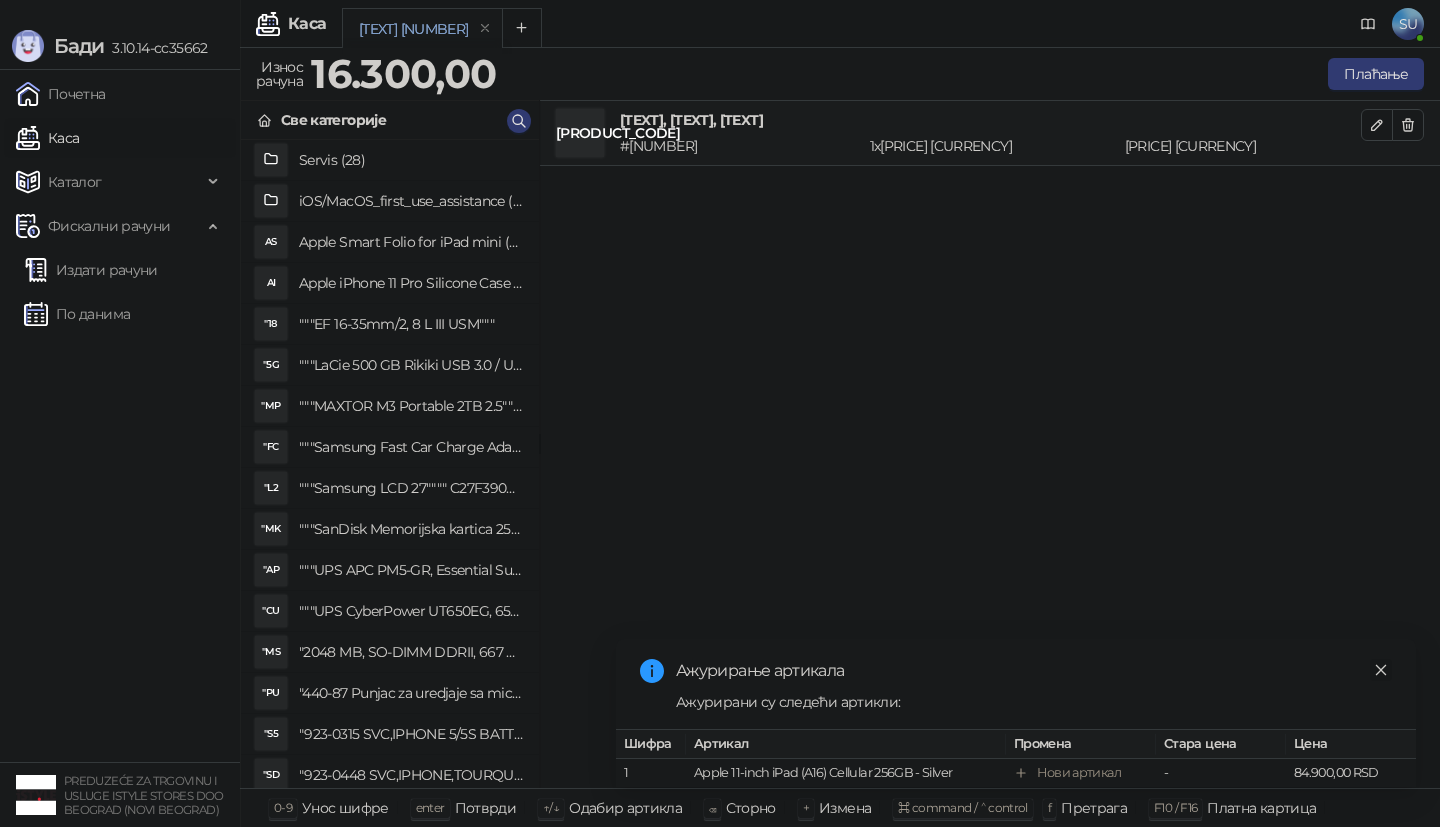 click 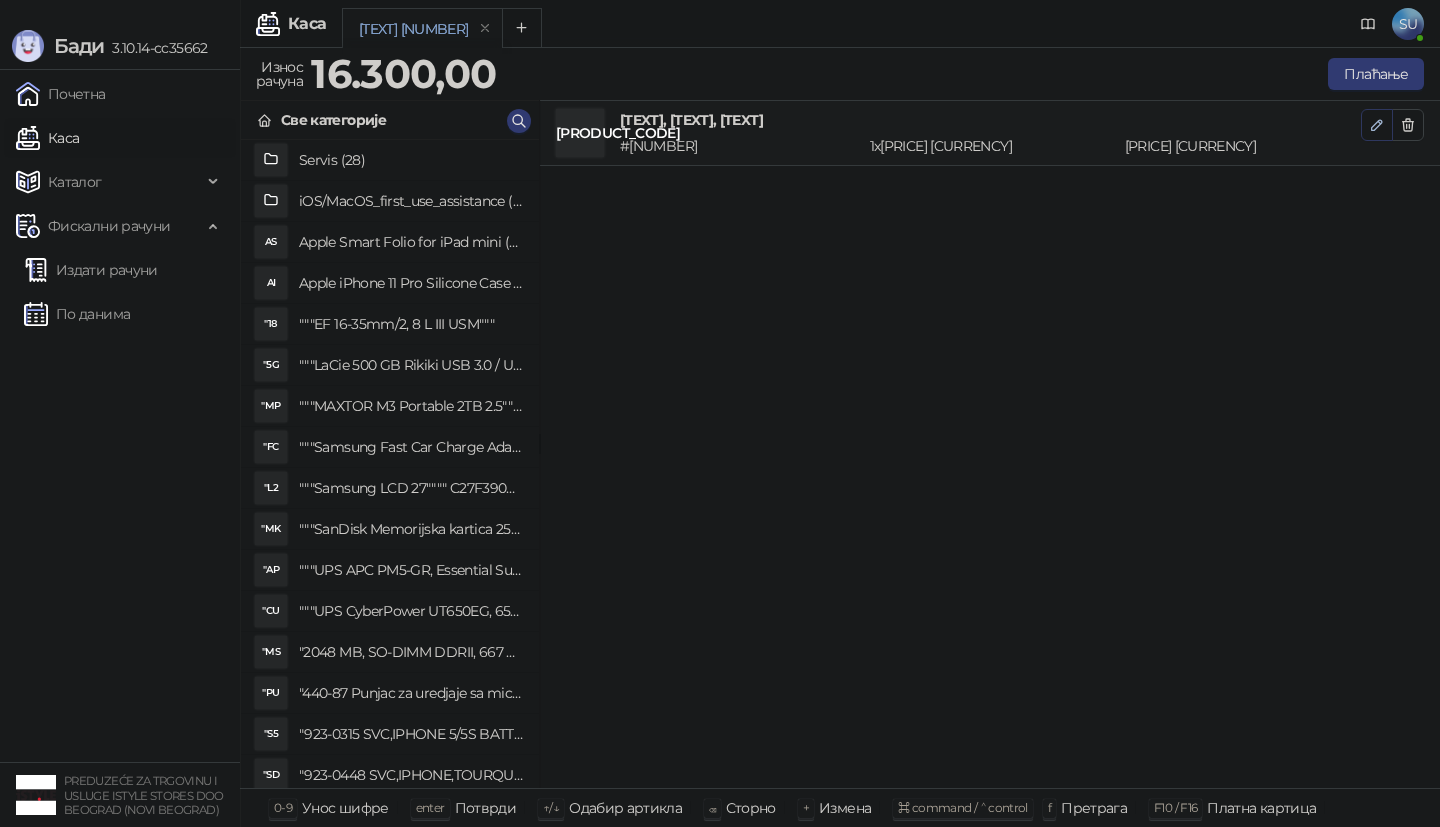 click 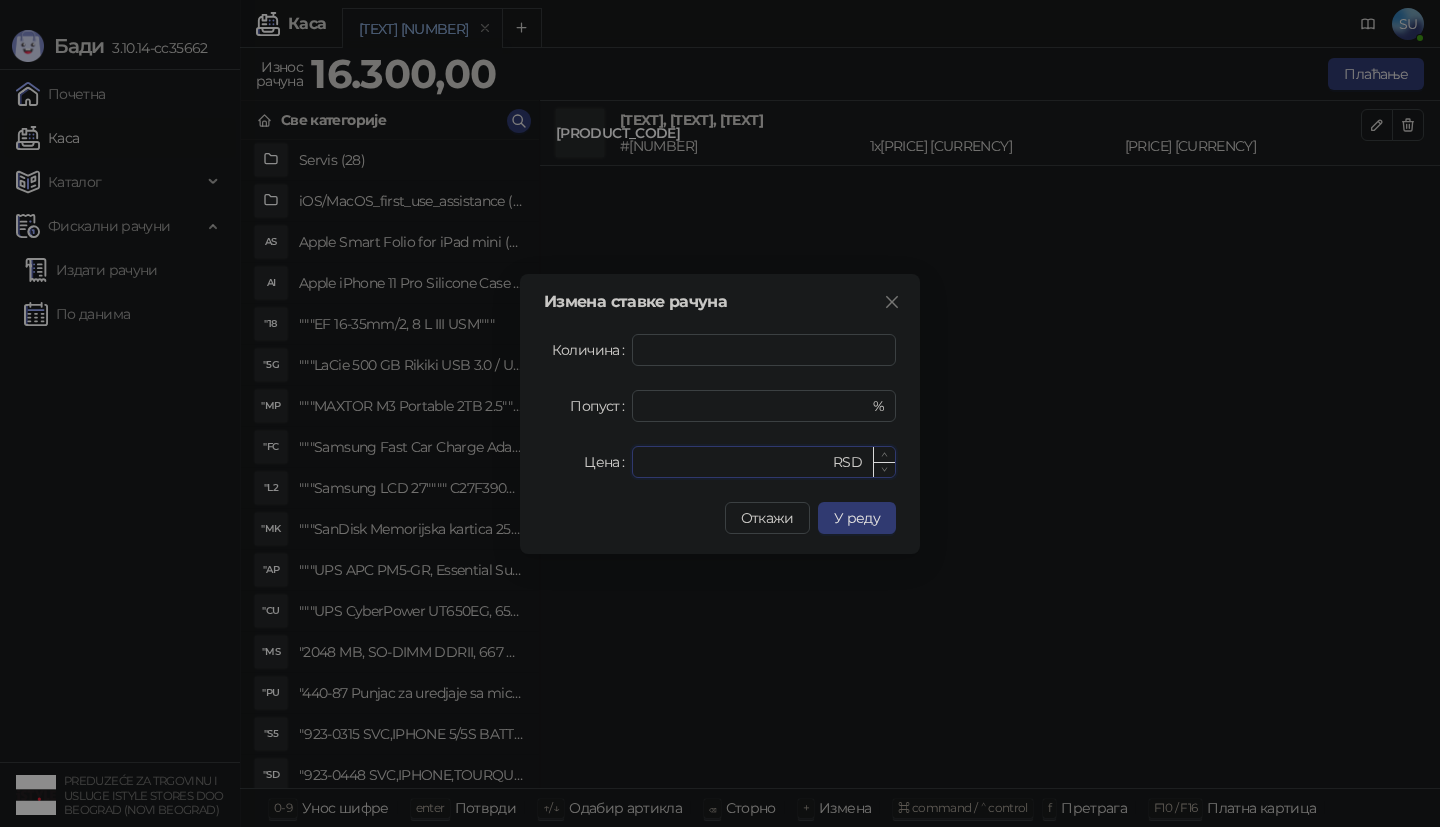 click on "*****" at bounding box center [736, 462] 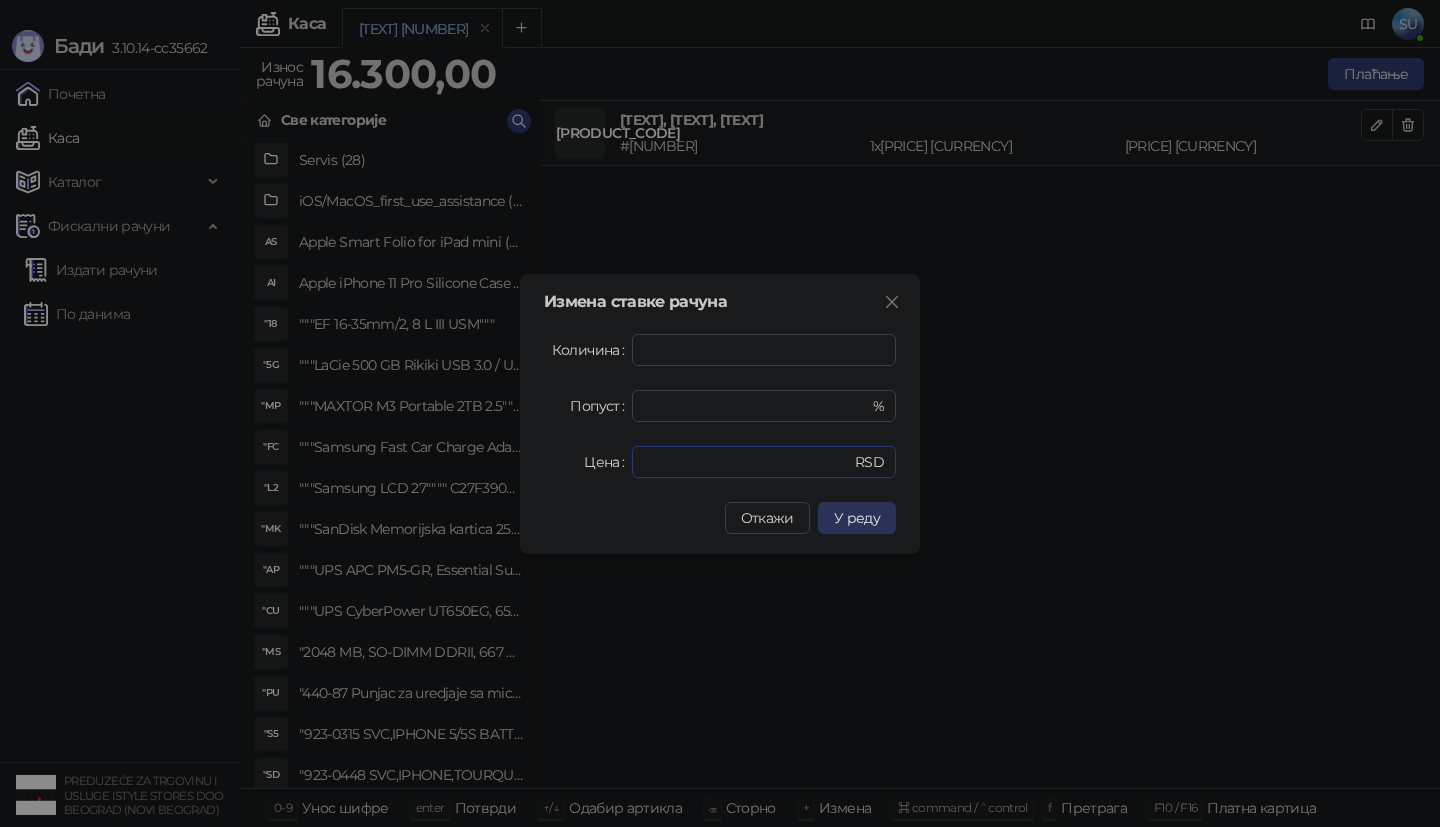 type on "*****" 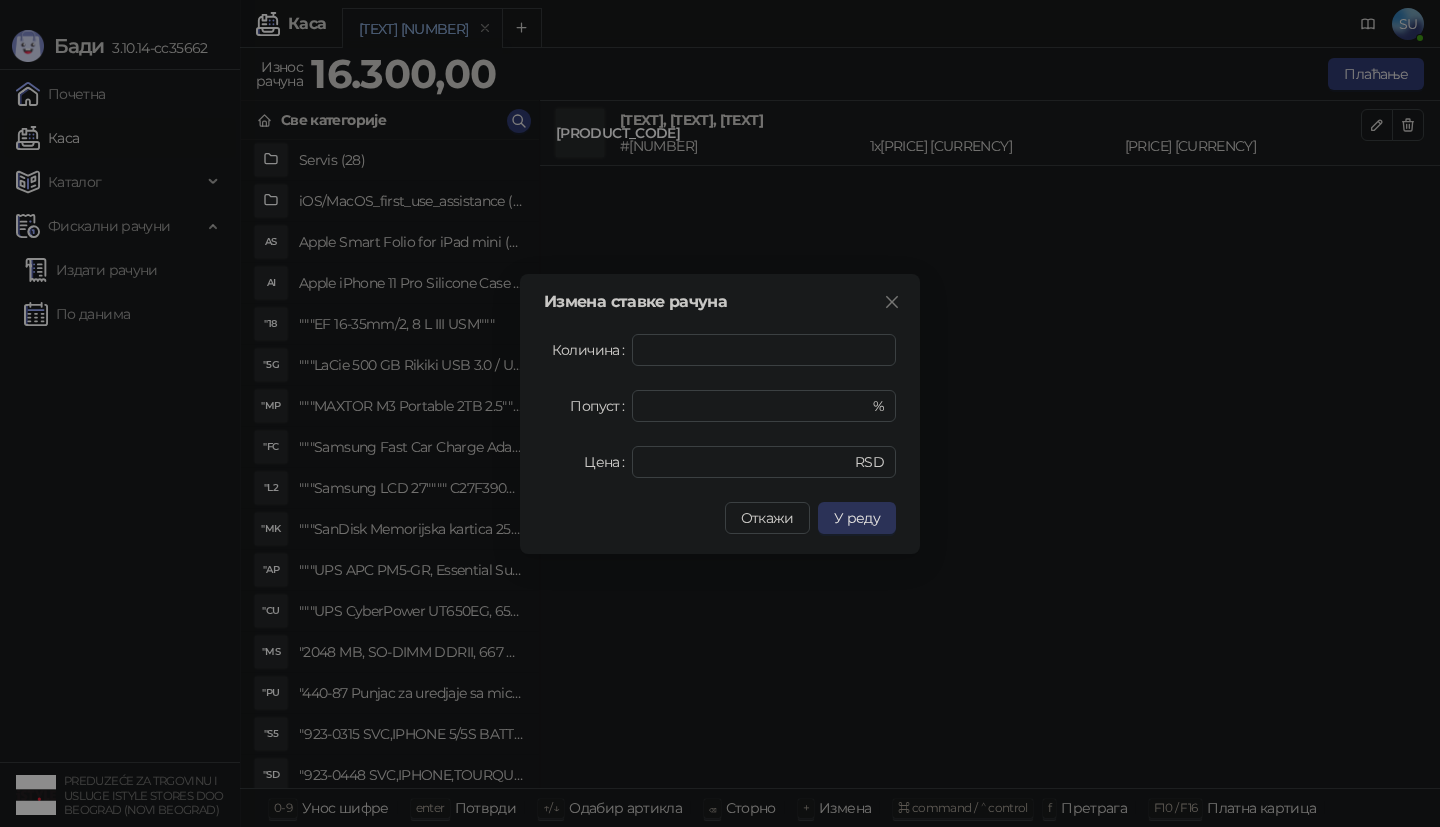 click on "У реду" at bounding box center (857, 518) 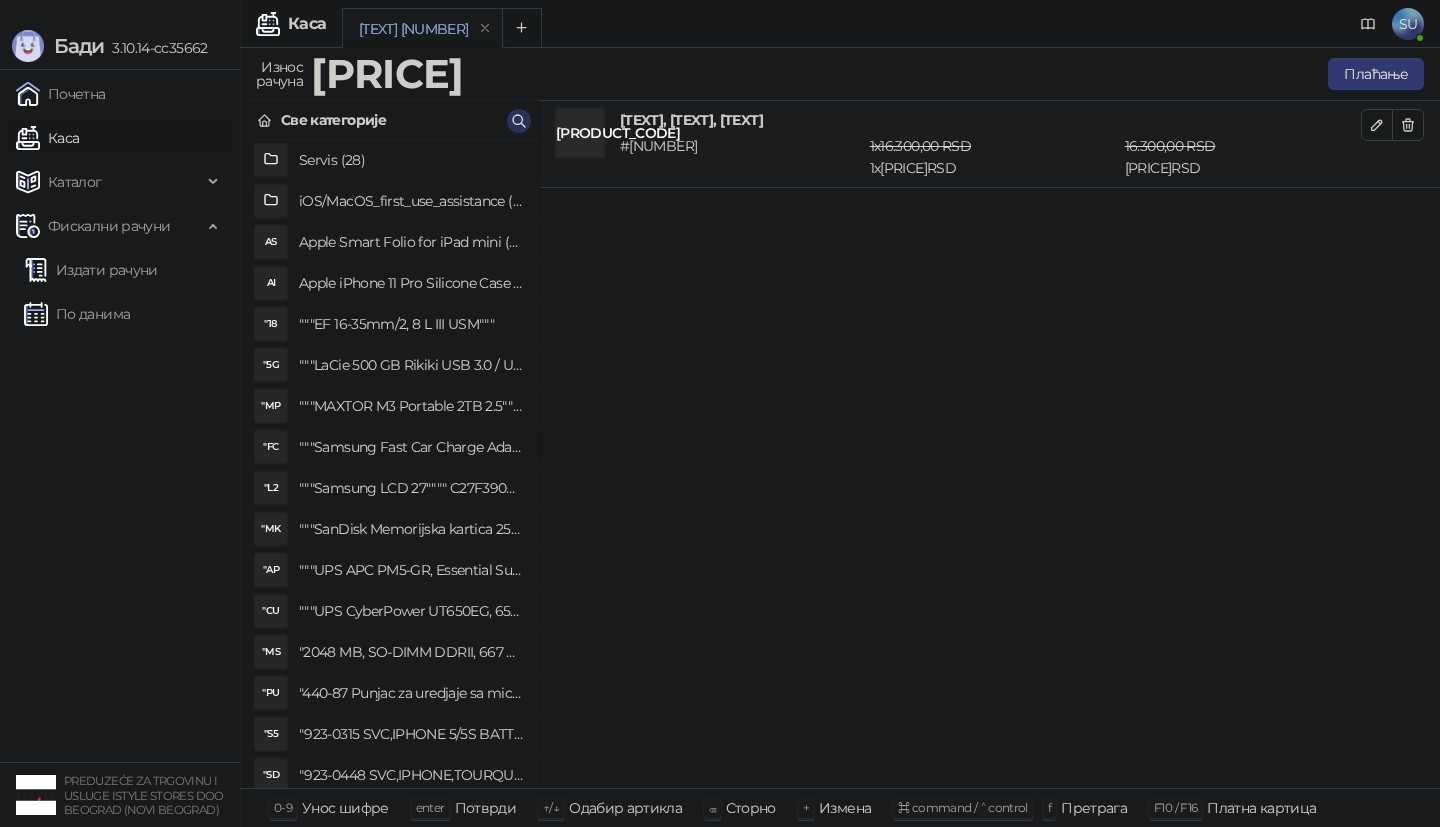 click at bounding box center [519, 121] 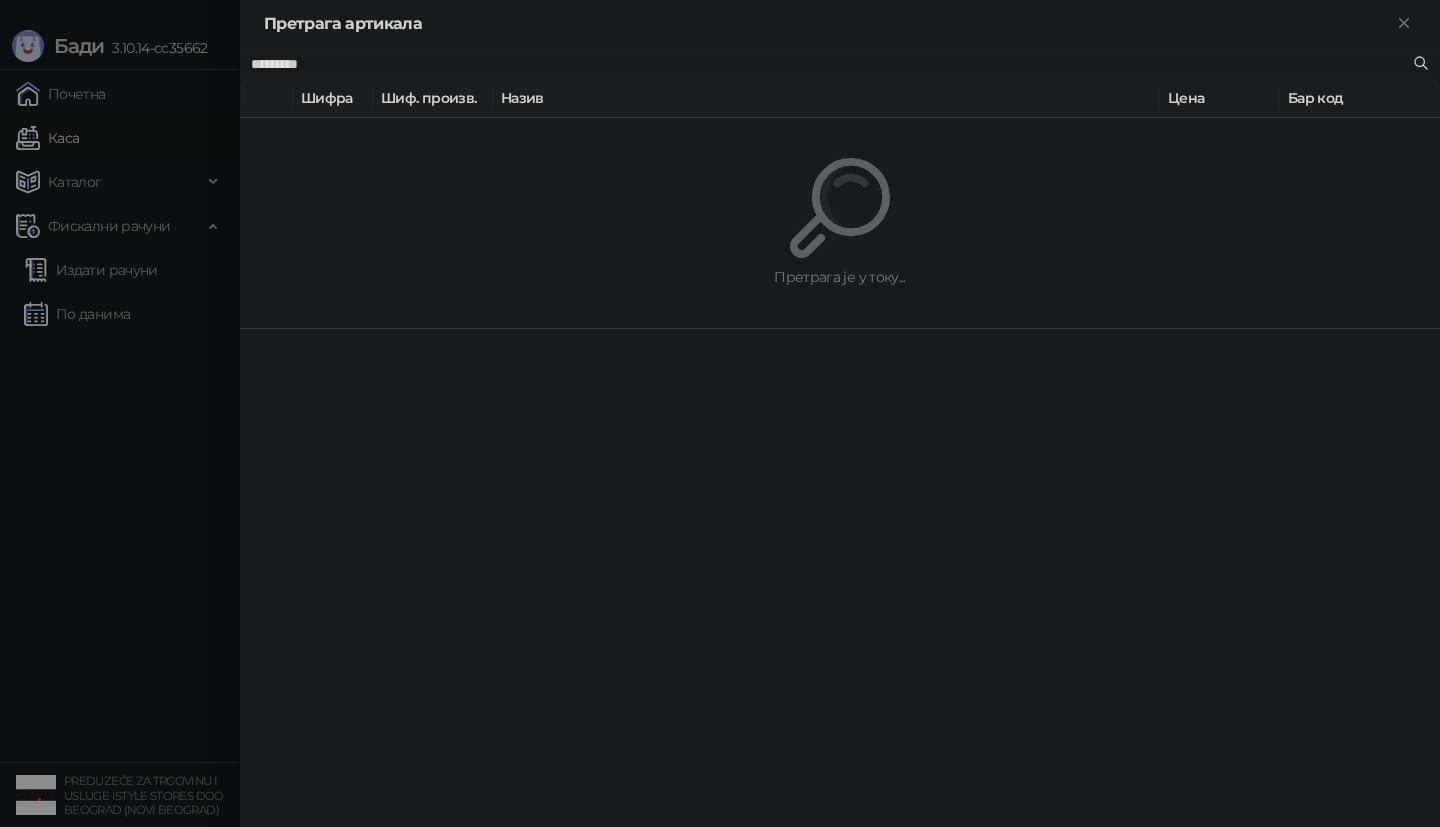 paste 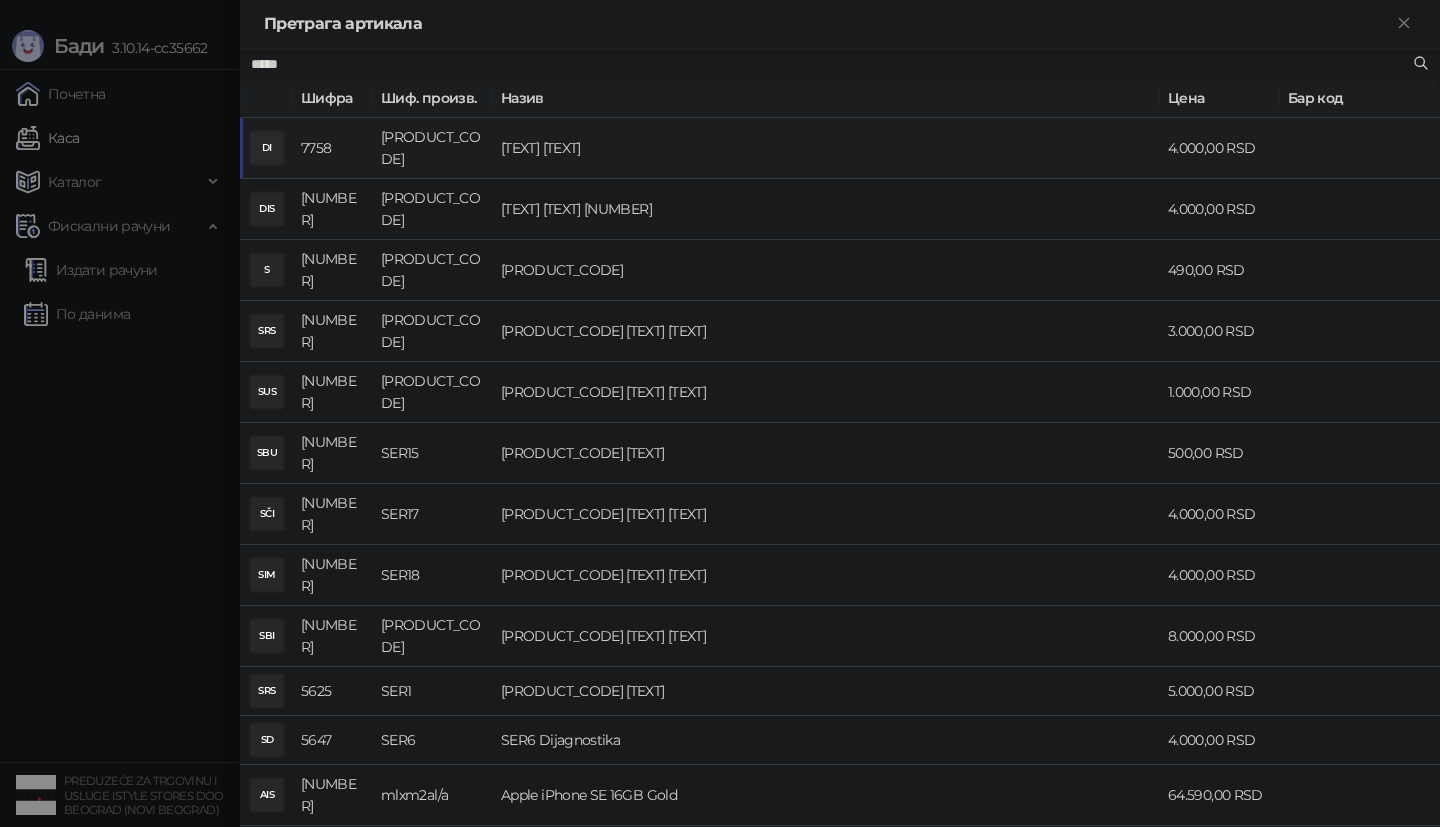 type on "*****" 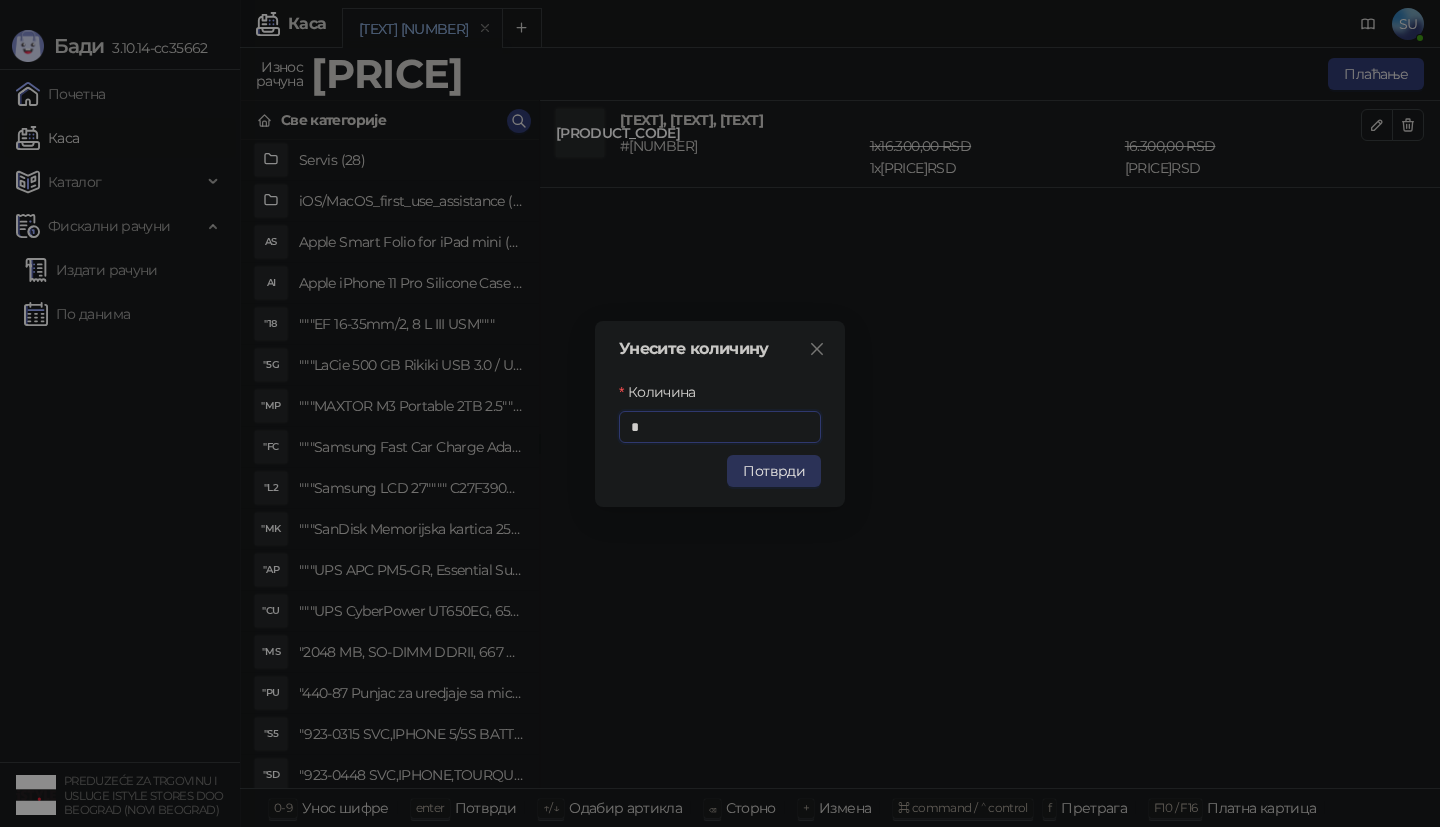 click on "Потврди" at bounding box center (774, 471) 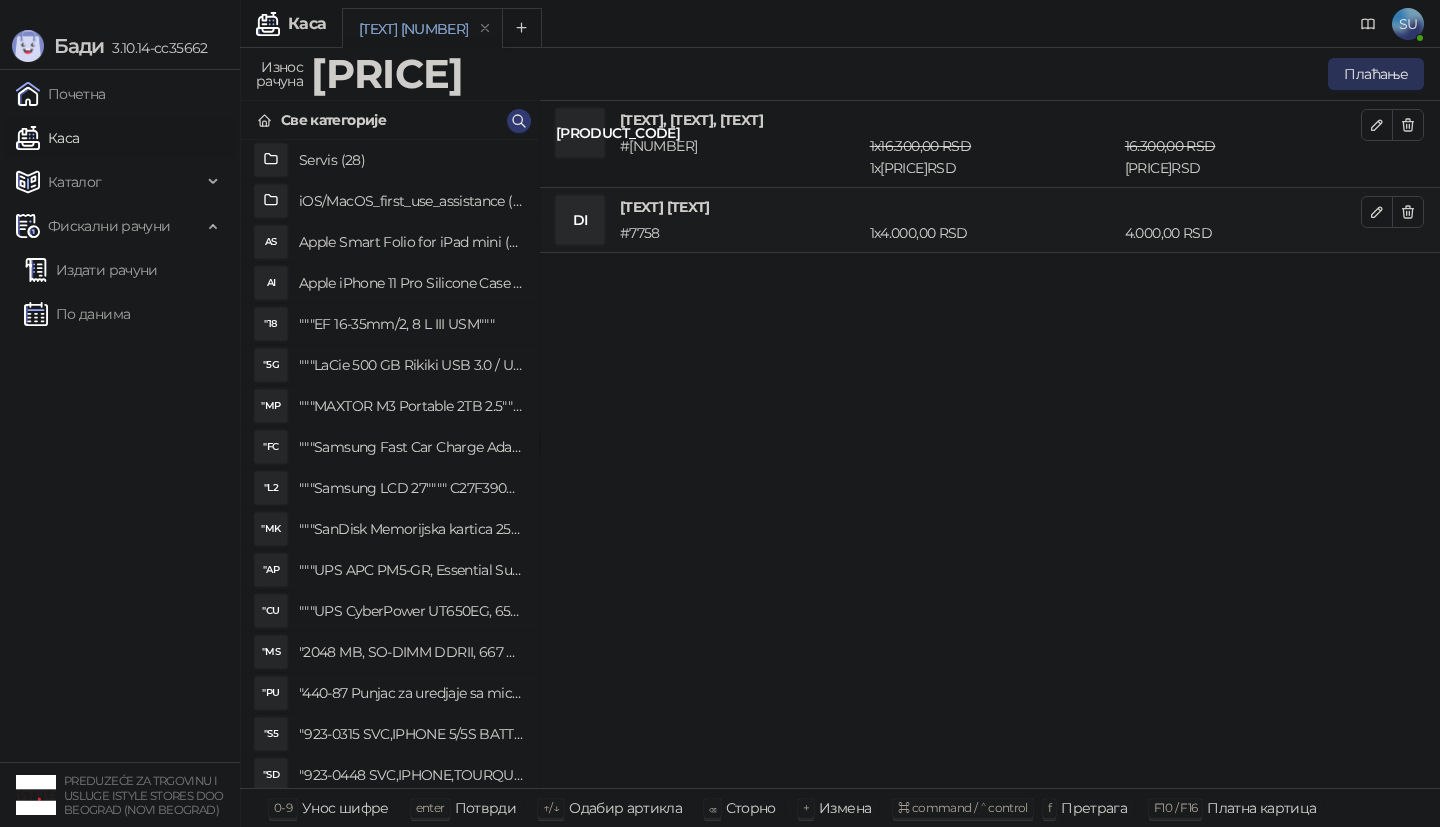 click on "Плаћање" at bounding box center (1376, 74) 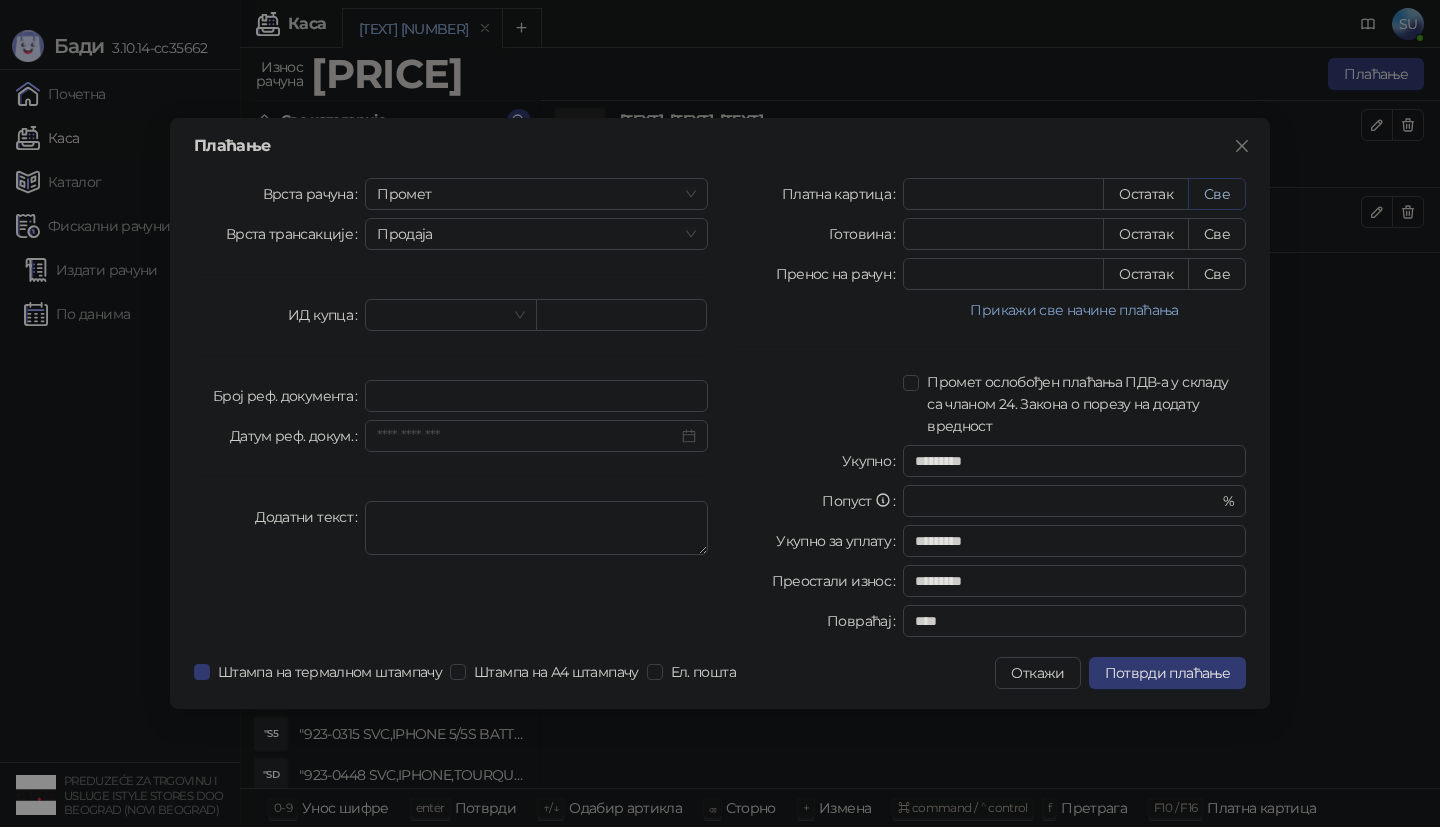 click on "Све" at bounding box center (1217, 194) 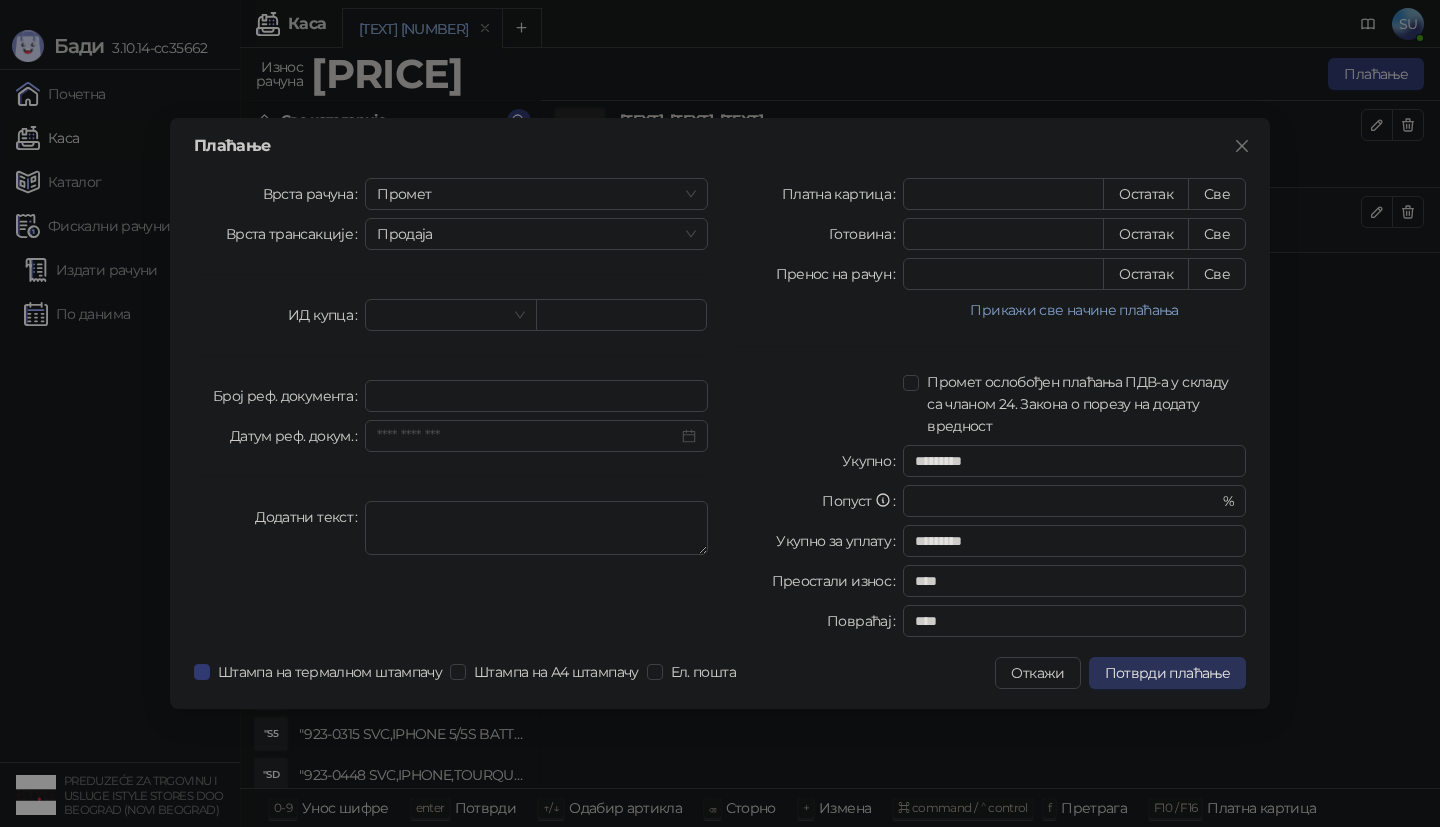 click on "Потврди плаћање" at bounding box center (1167, 673) 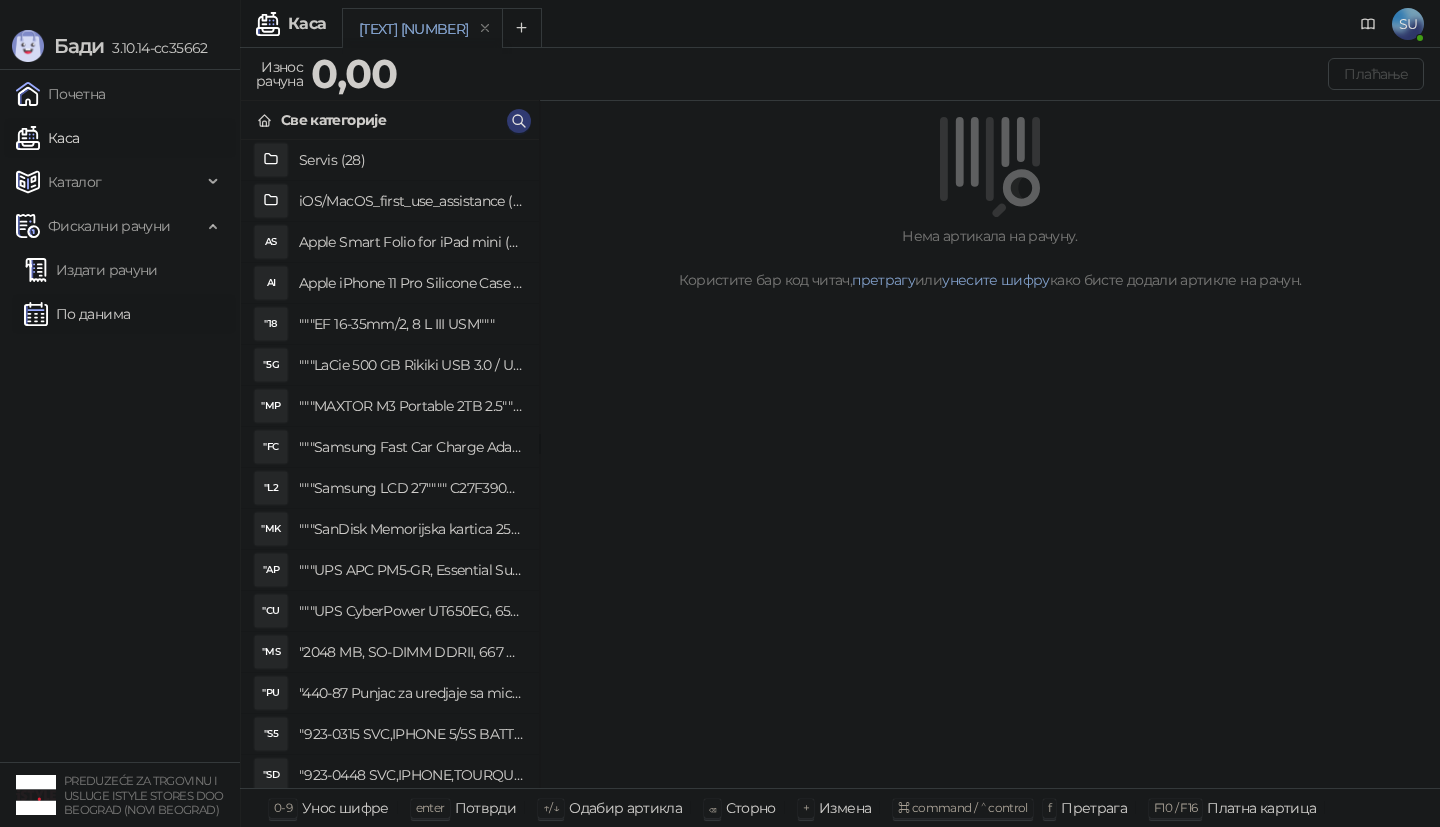 click on "По данима" at bounding box center (77, 314) 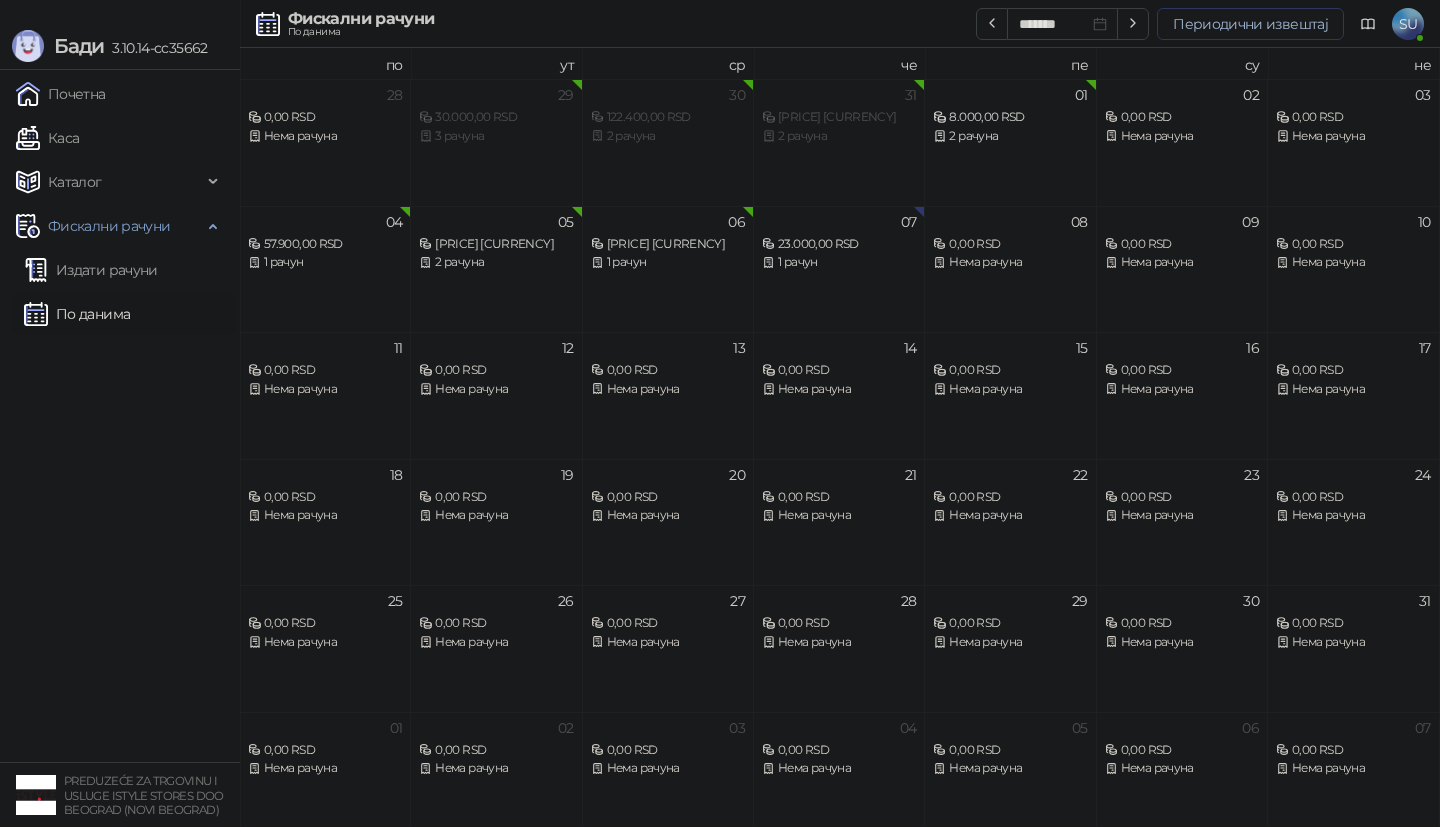 click on "Периодични извештај" at bounding box center (1250, 24) 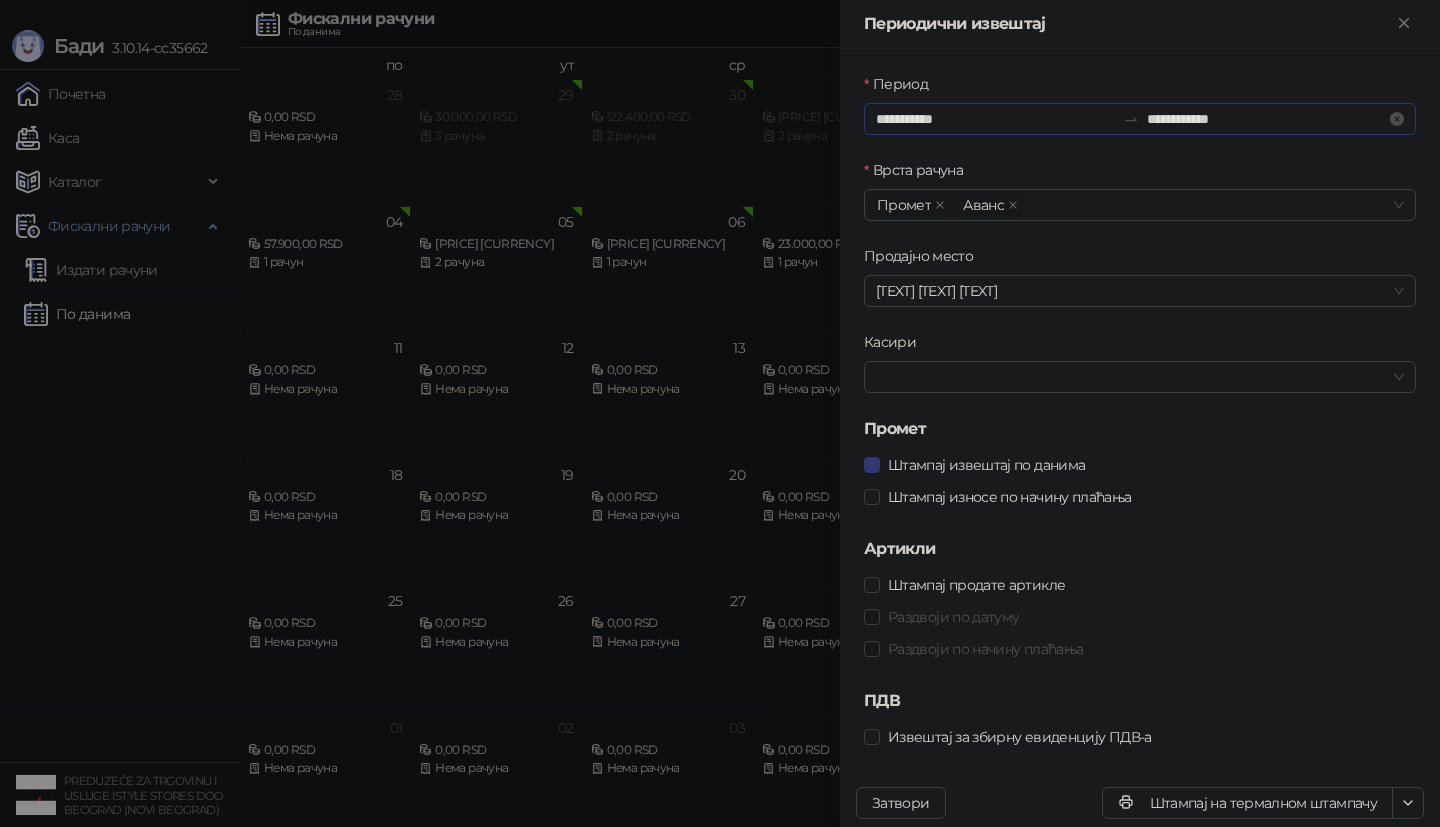 click on "**********" at bounding box center [995, 119] 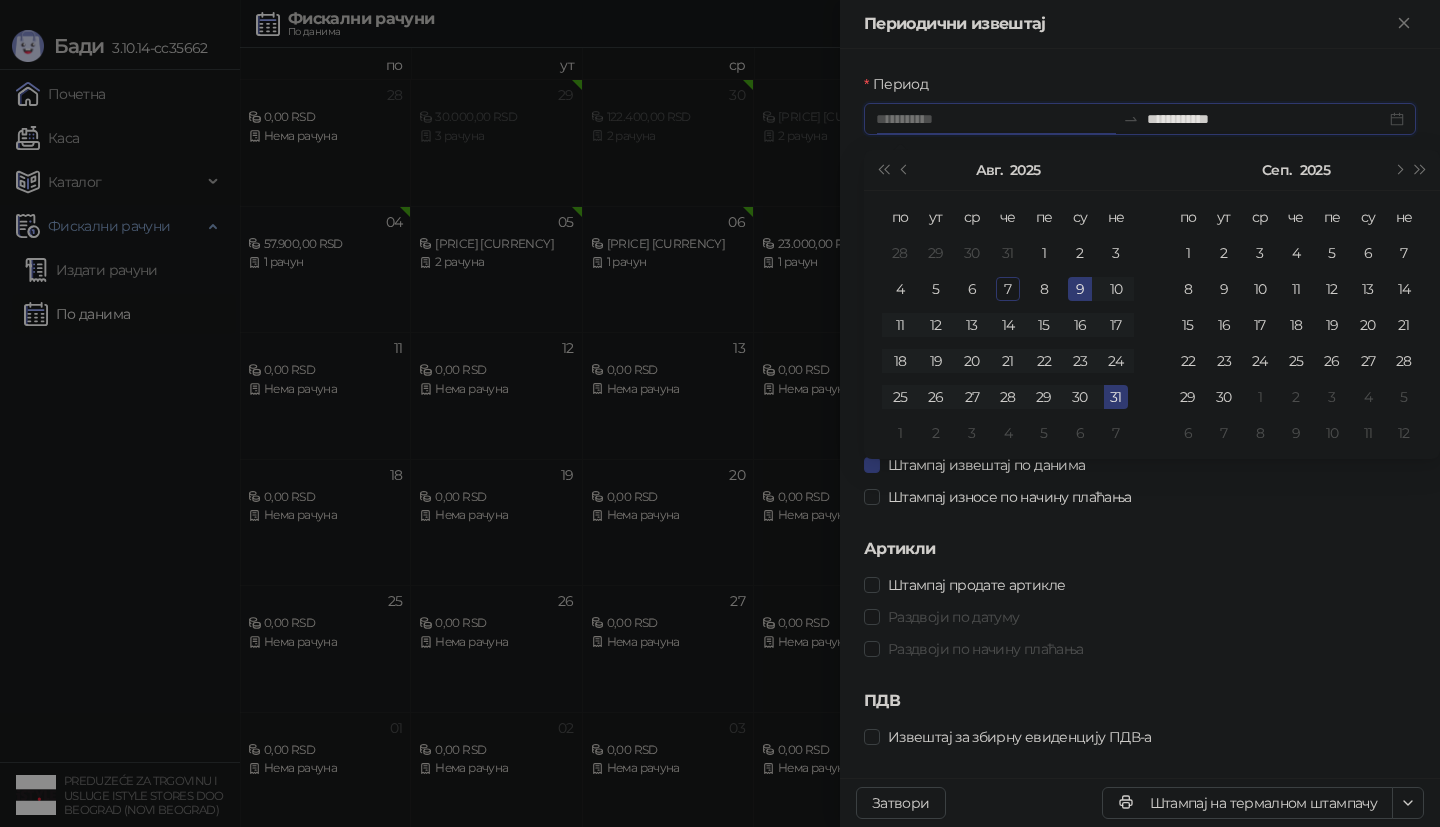 type on "**********" 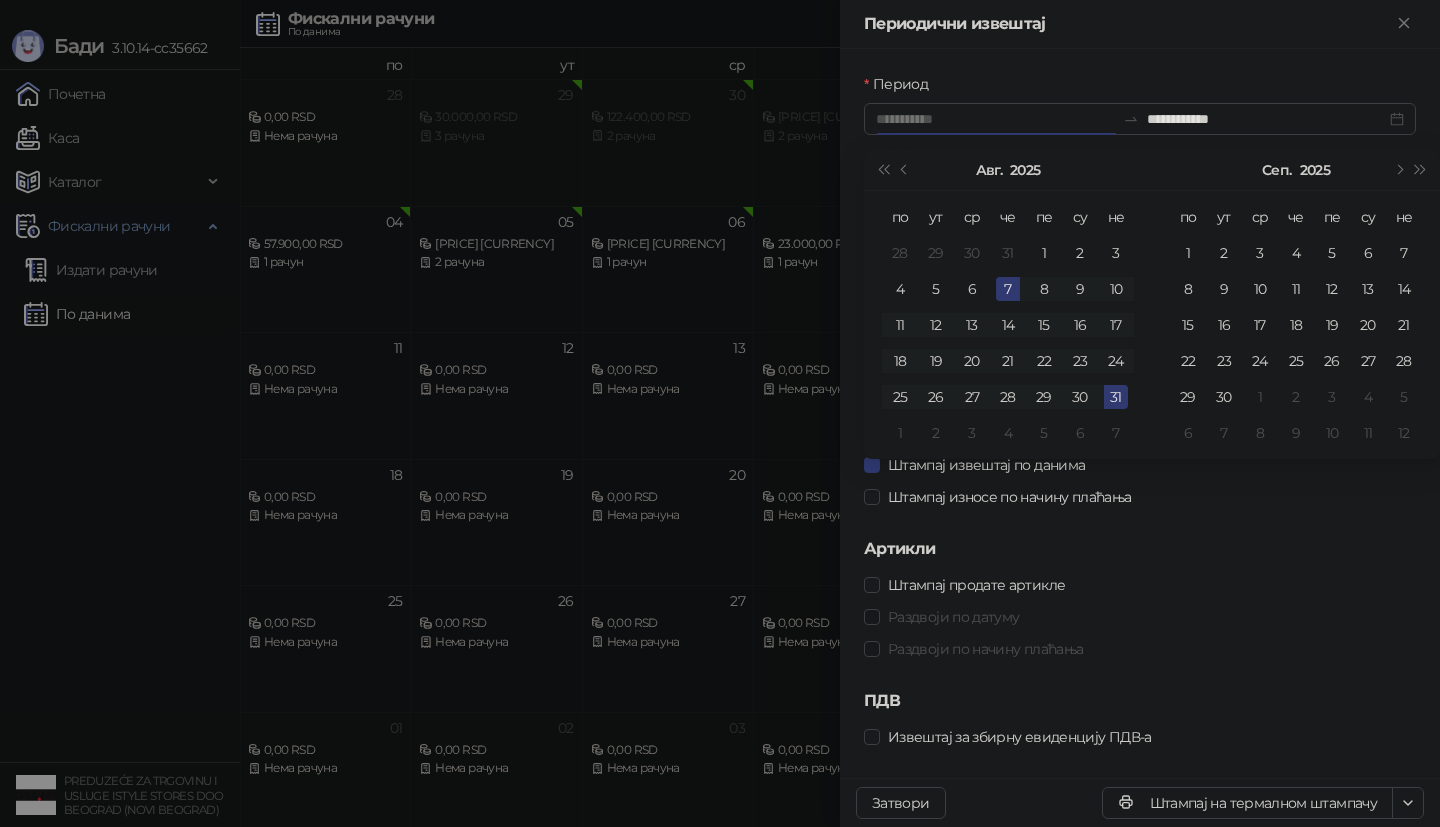 click on "7" at bounding box center (1008, 289) 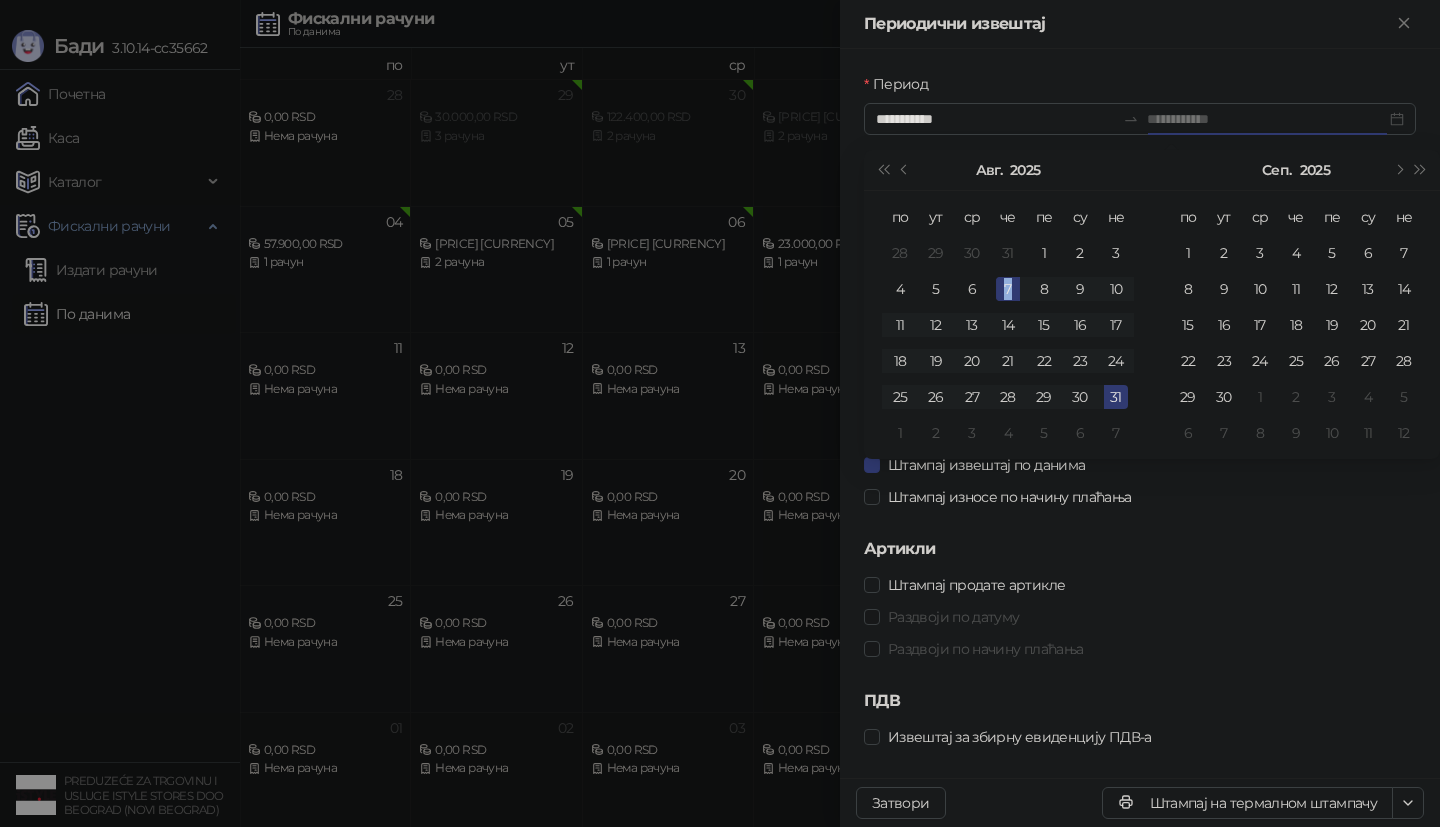 click on "7" at bounding box center [1008, 289] 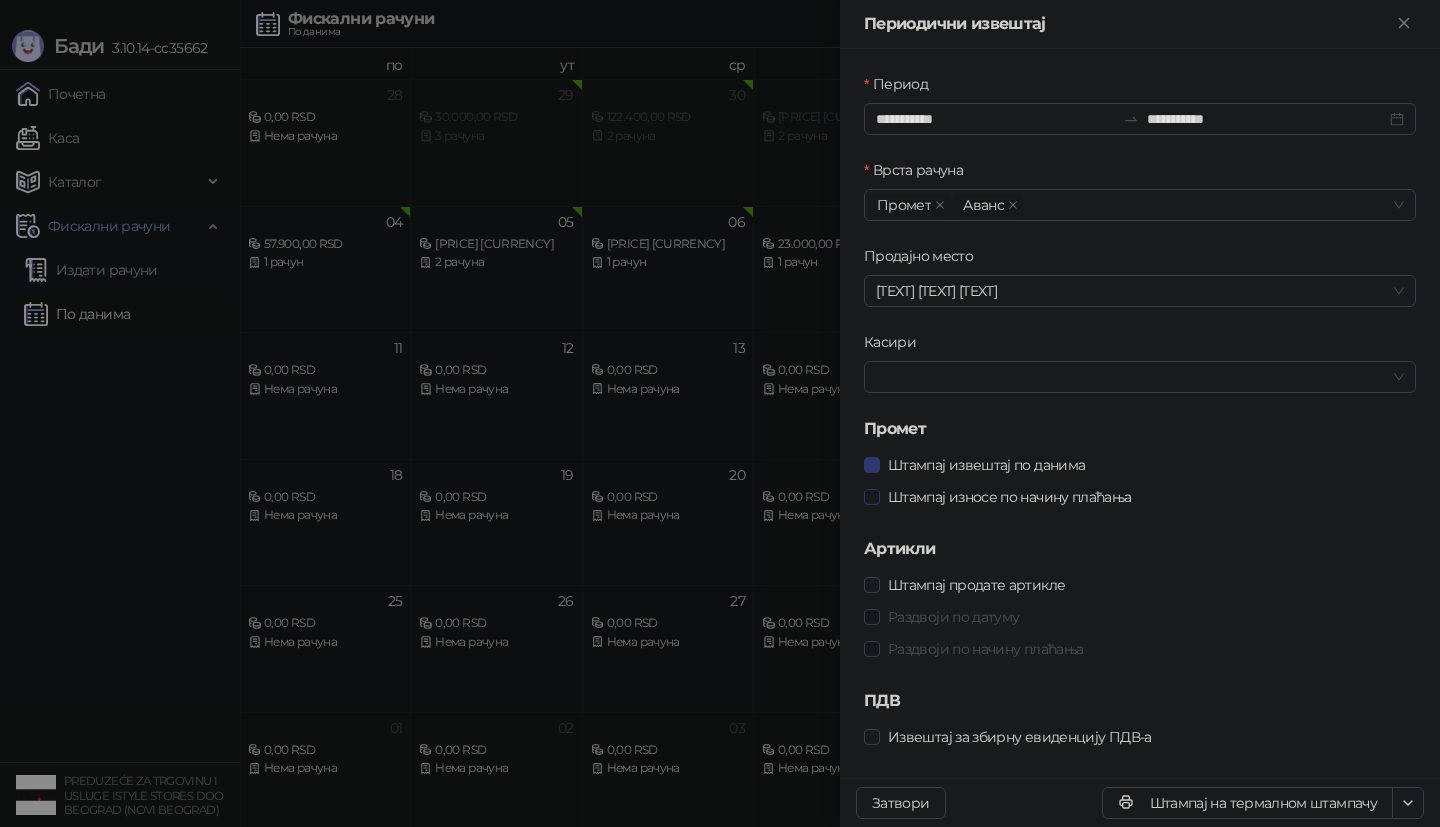 click on "Штампај износе по начину плаћања" at bounding box center (1010, 497) 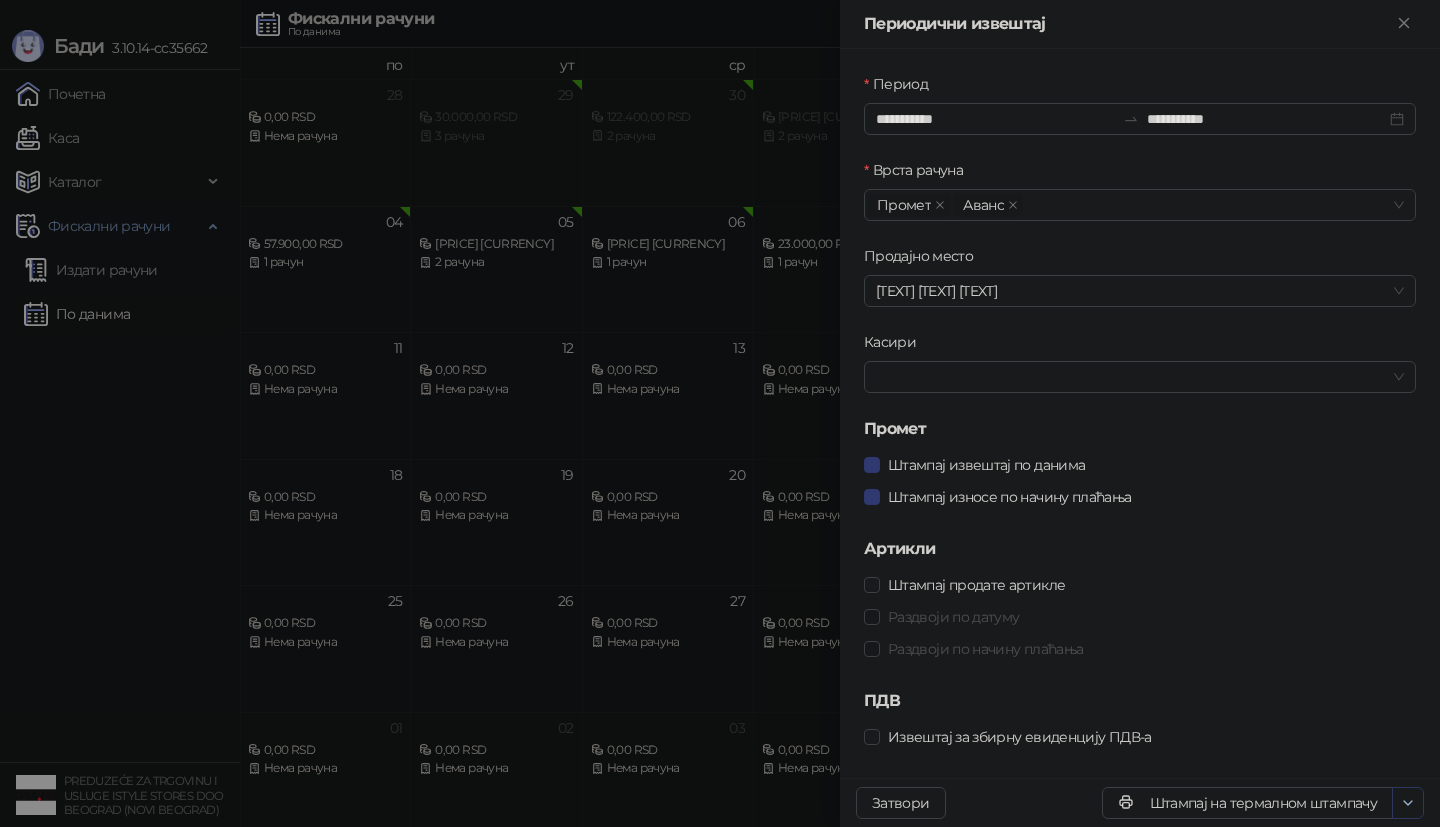 click at bounding box center (1408, 803) 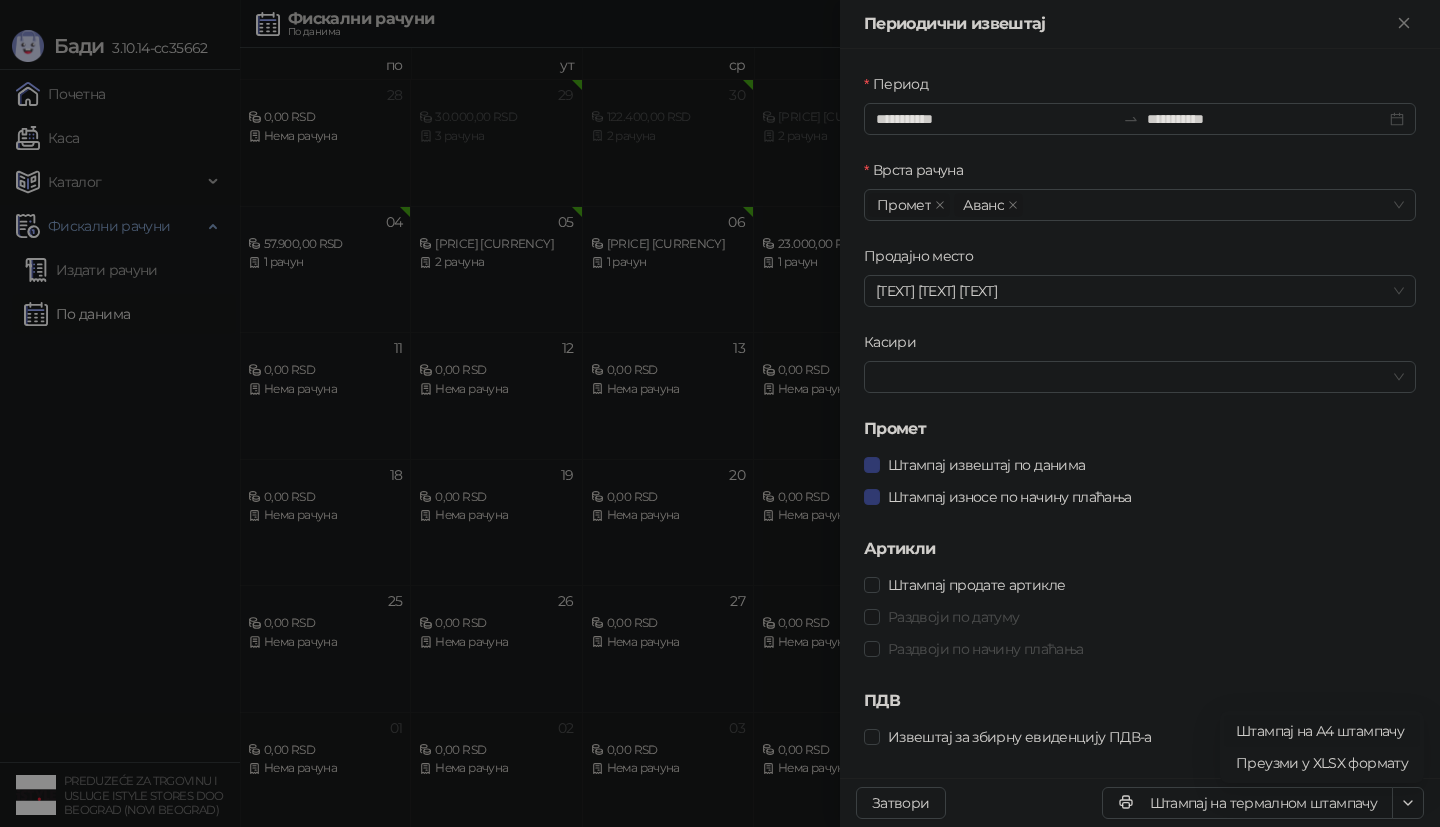 click on "Штампај на А4 штампачу" at bounding box center (1322, 731) 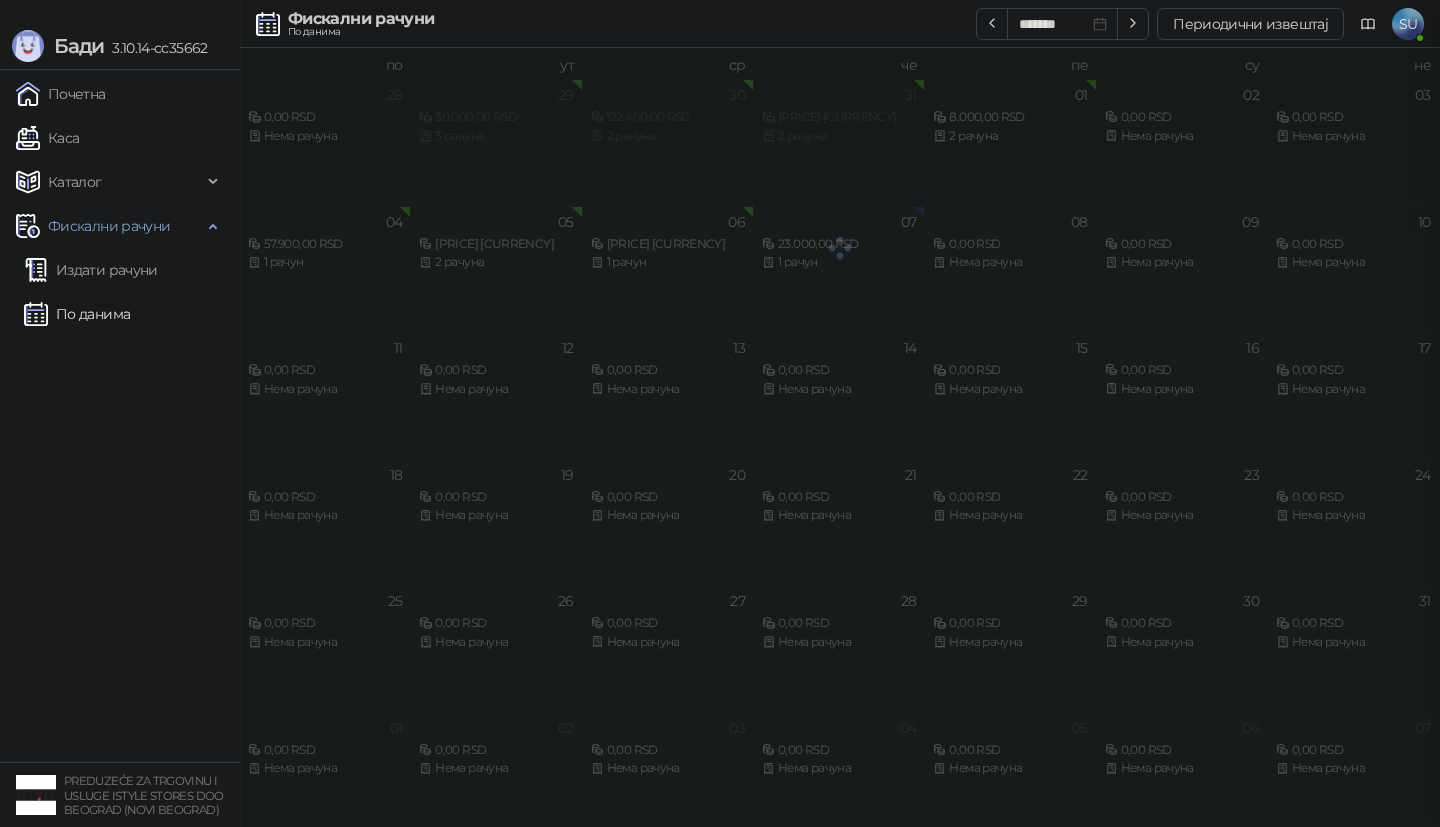 drag, startPoint x: 218, startPoint y: 554, endPoint x: 191, endPoint y: 560, distance: 27.658634 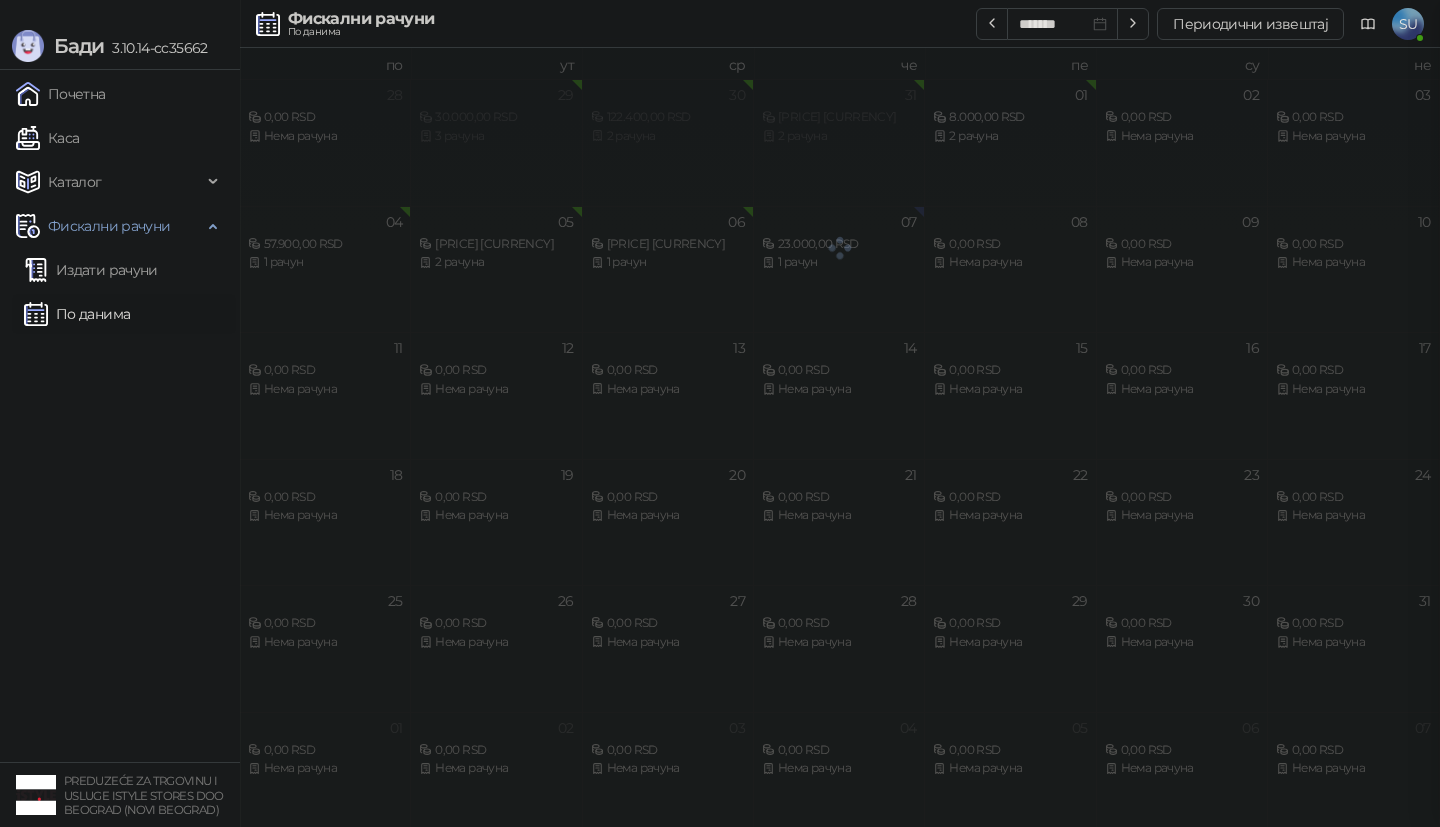 click at bounding box center [720, 413] 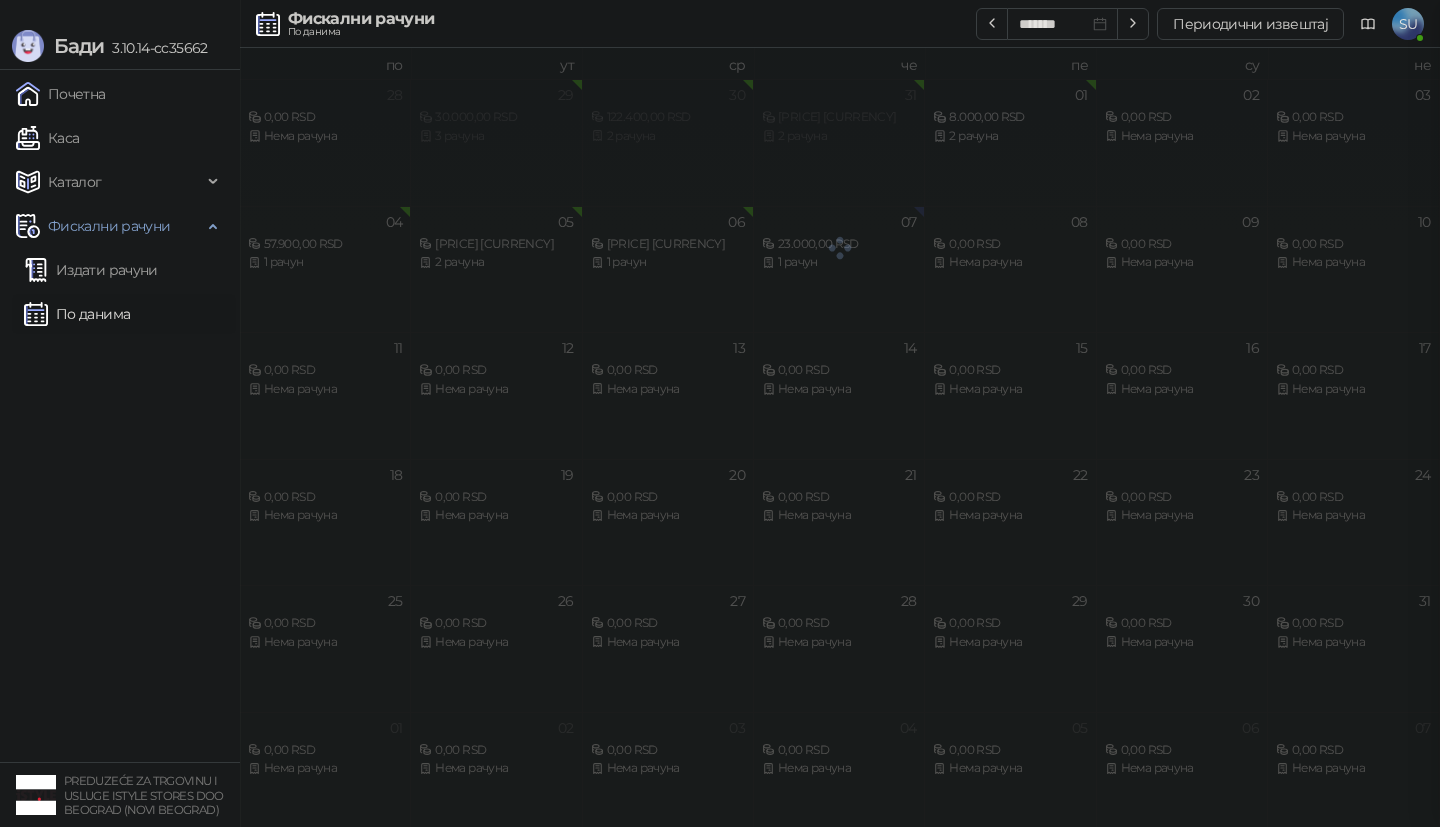 click on "Почетна Каса Каталог Фискални рачуни Издати рачуни По данима" at bounding box center [120, 416] 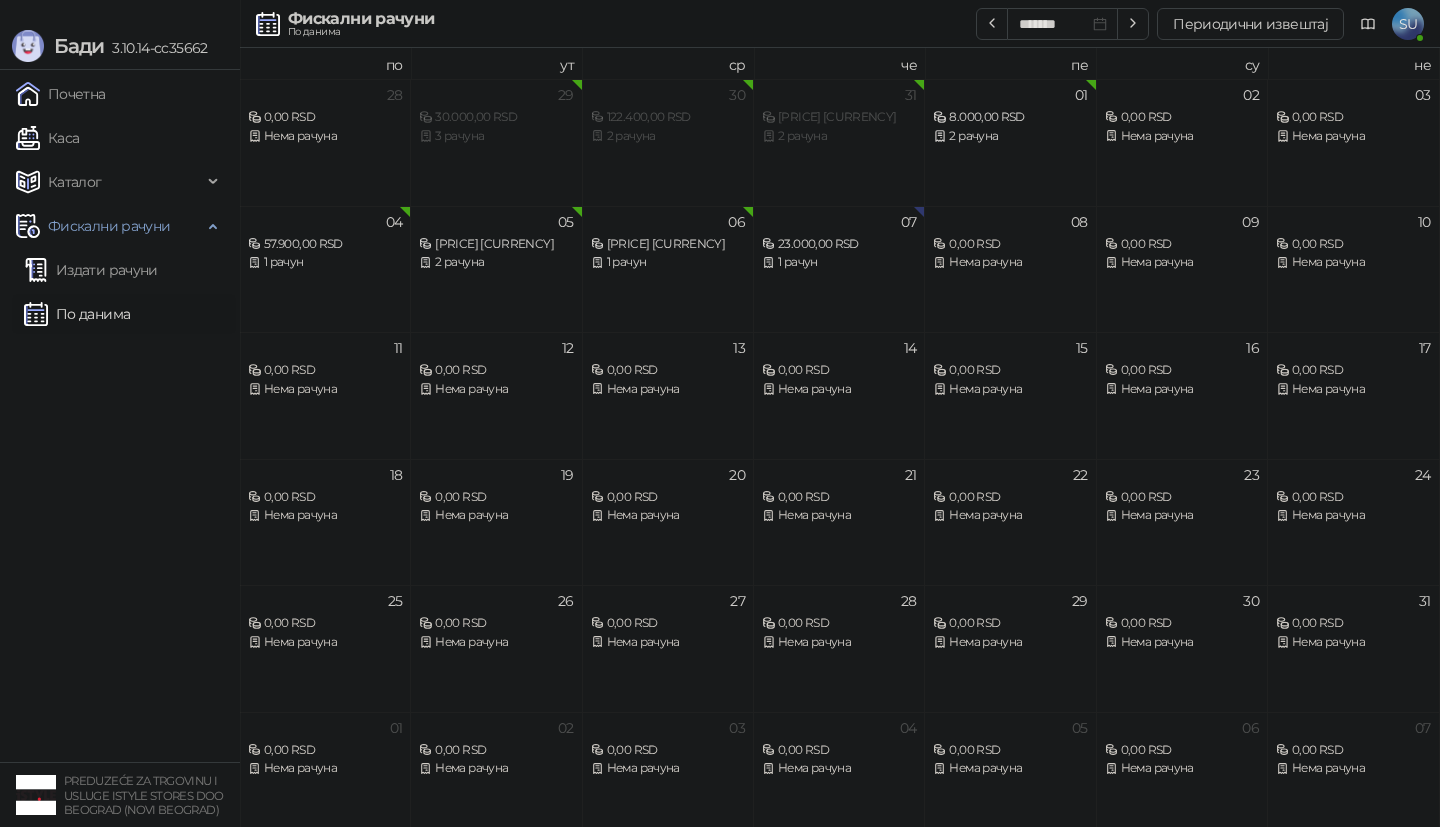 click on "Почетна Каса Каталог Фискални рачуни Издати рачуни По данима" at bounding box center (120, 416) 